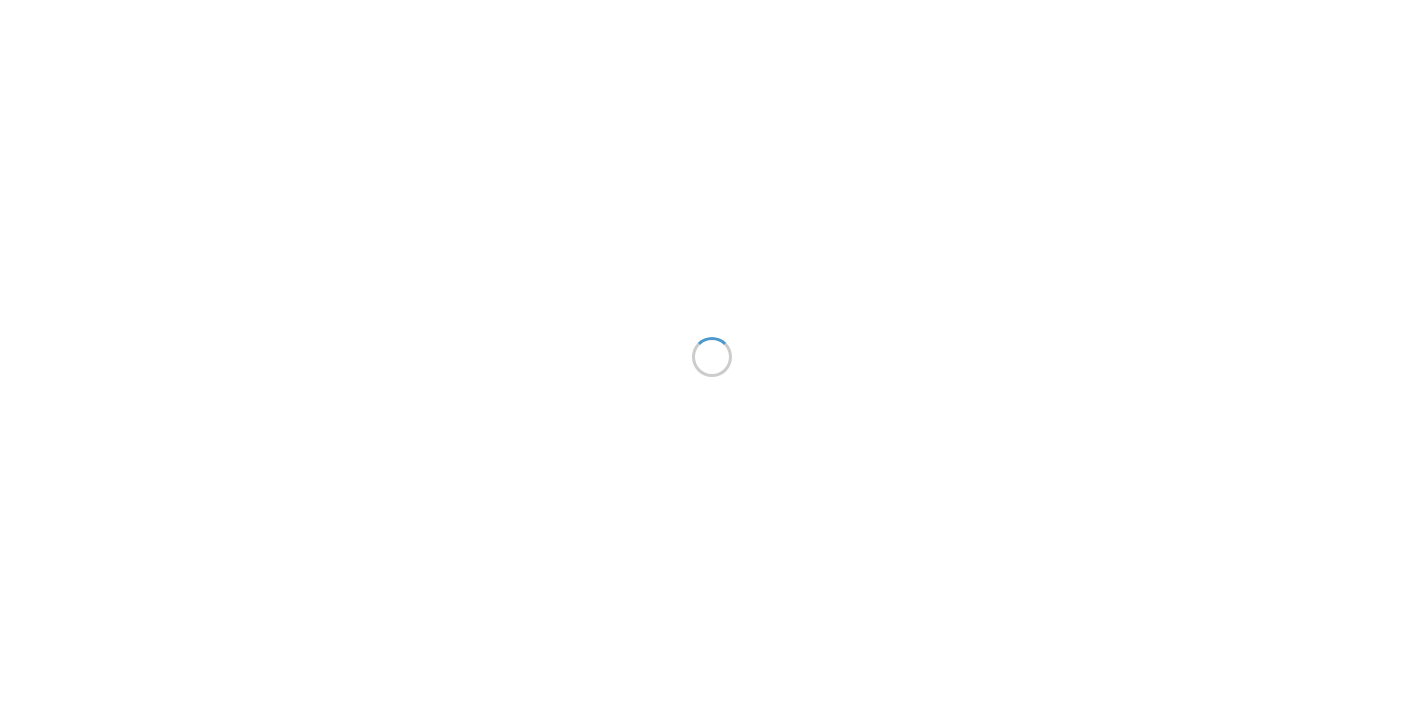 scroll, scrollTop: 0, scrollLeft: 0, axis: both 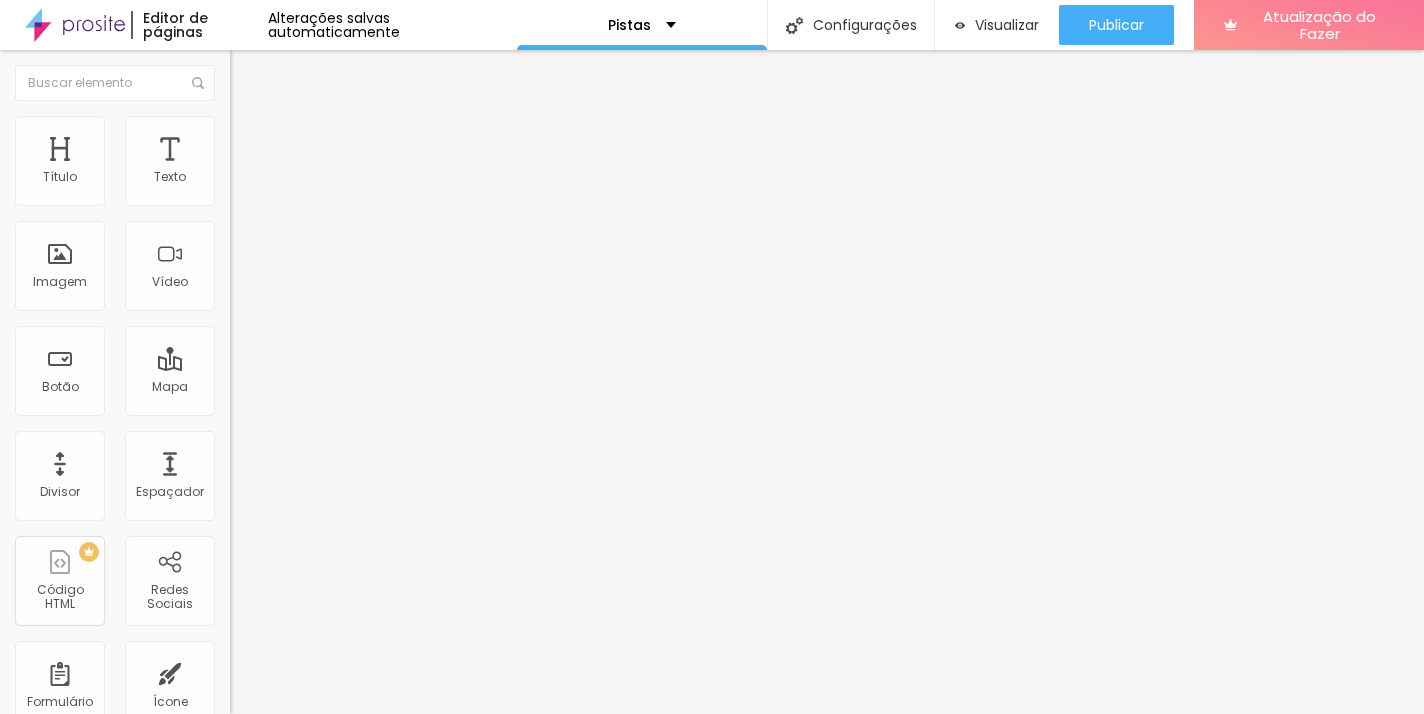 click on "YouTube" at bounding box center [345, 2230] 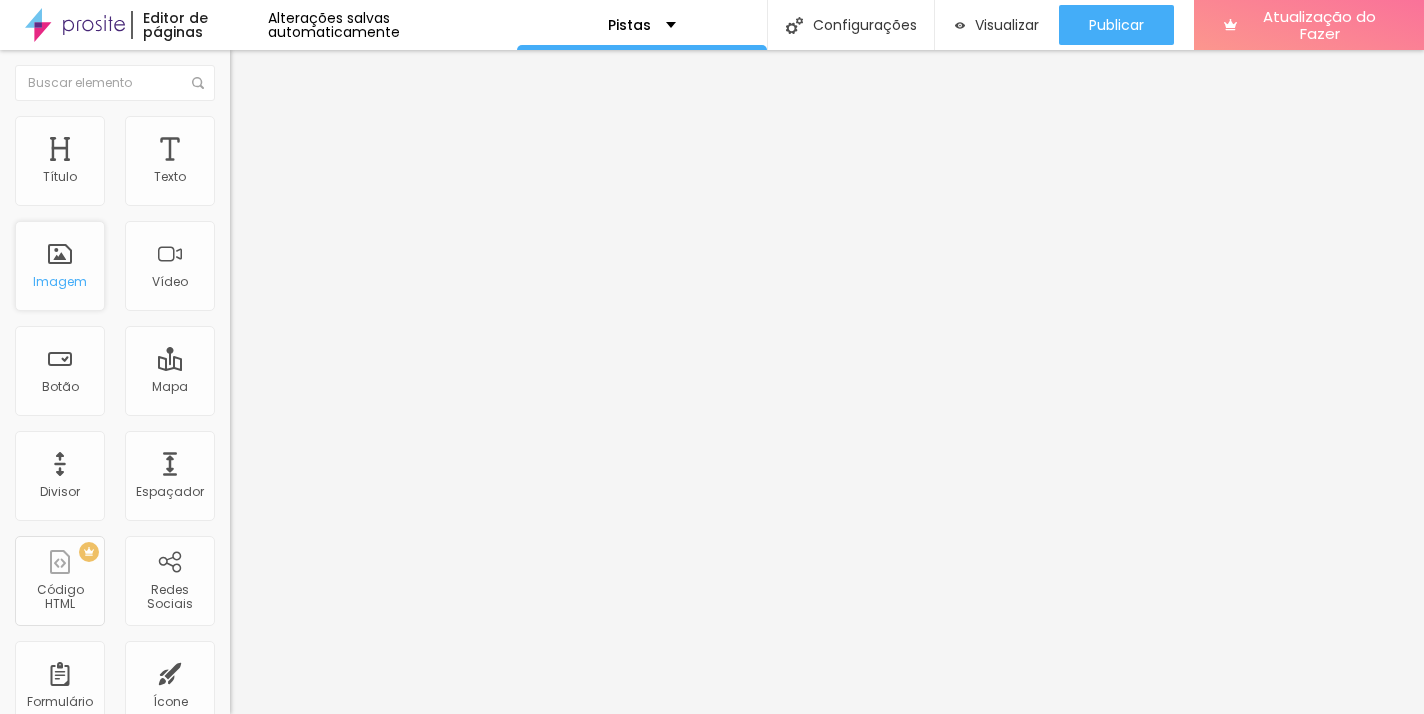 click on "Imagem" at bounding box center (60, 266) 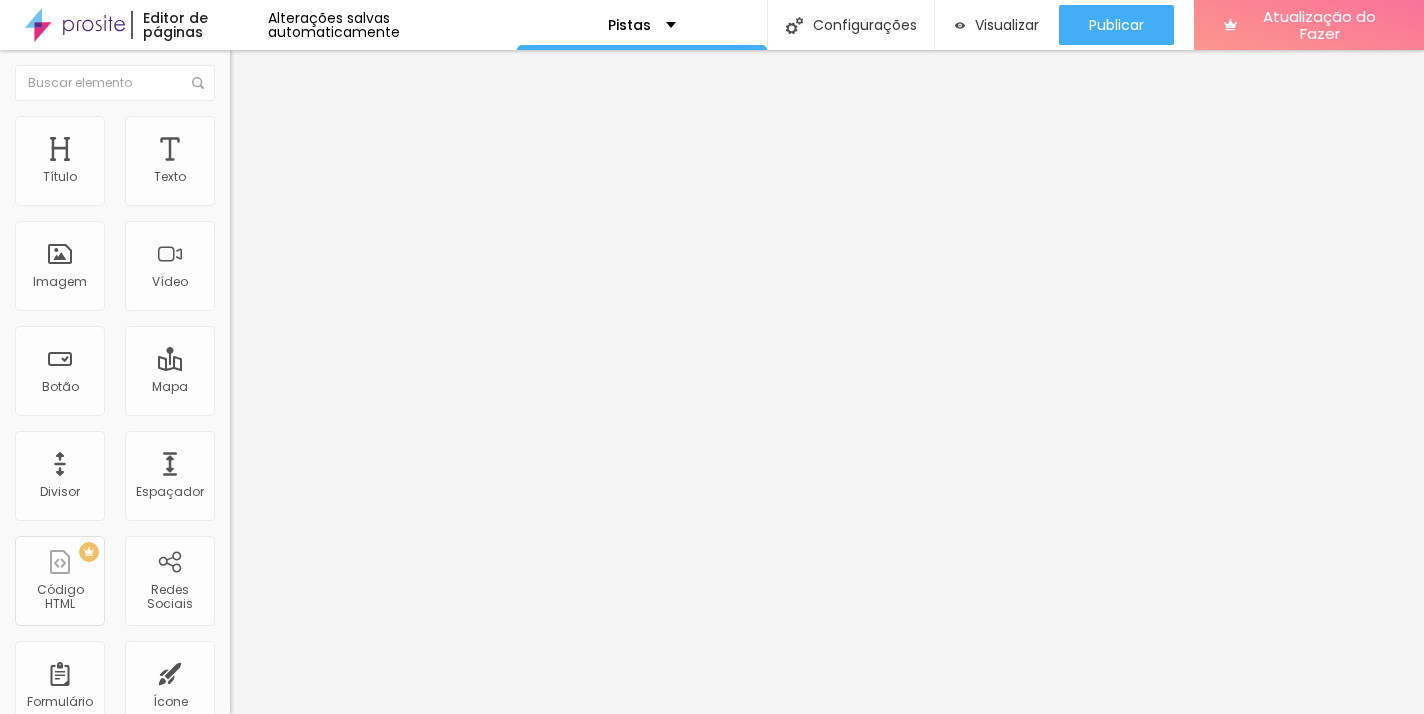 click on "Conteúdo" at bounding box center [345, 106] 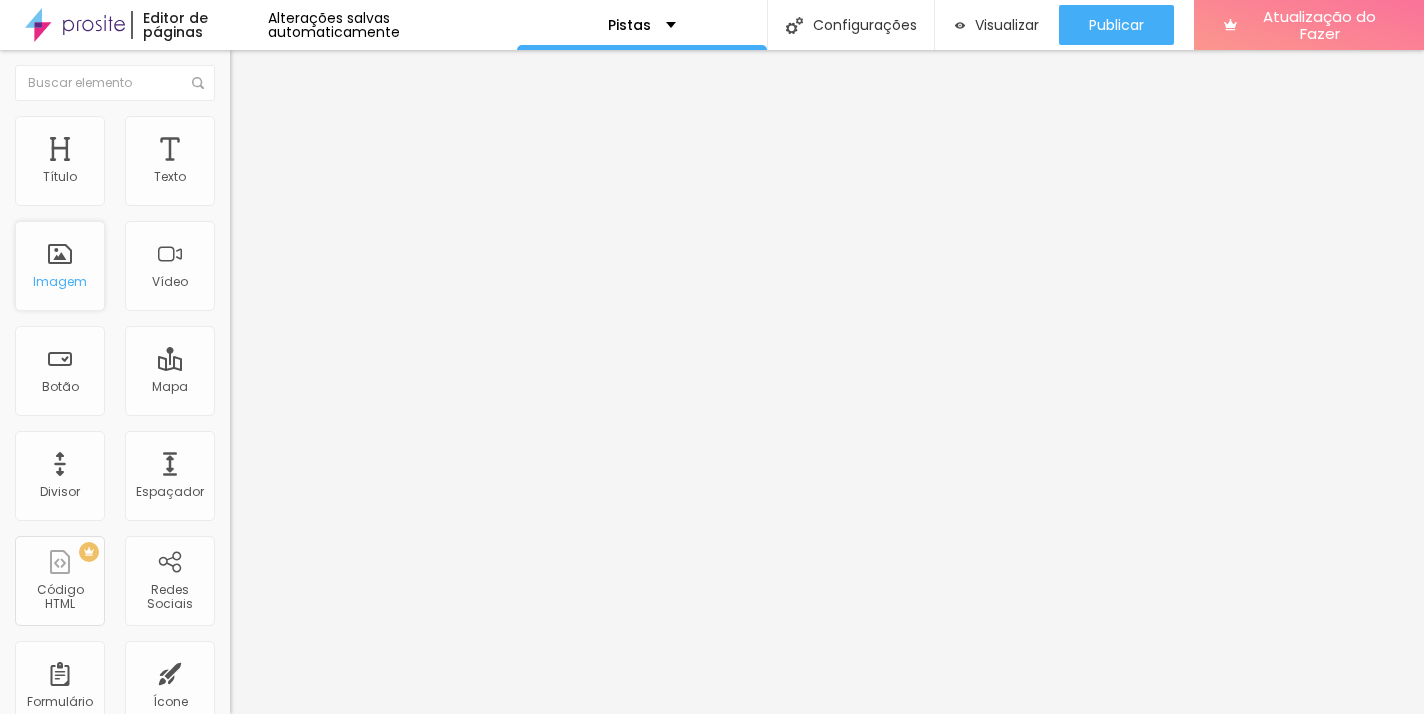 click on "Imagem" at bounding box center (60, 266) 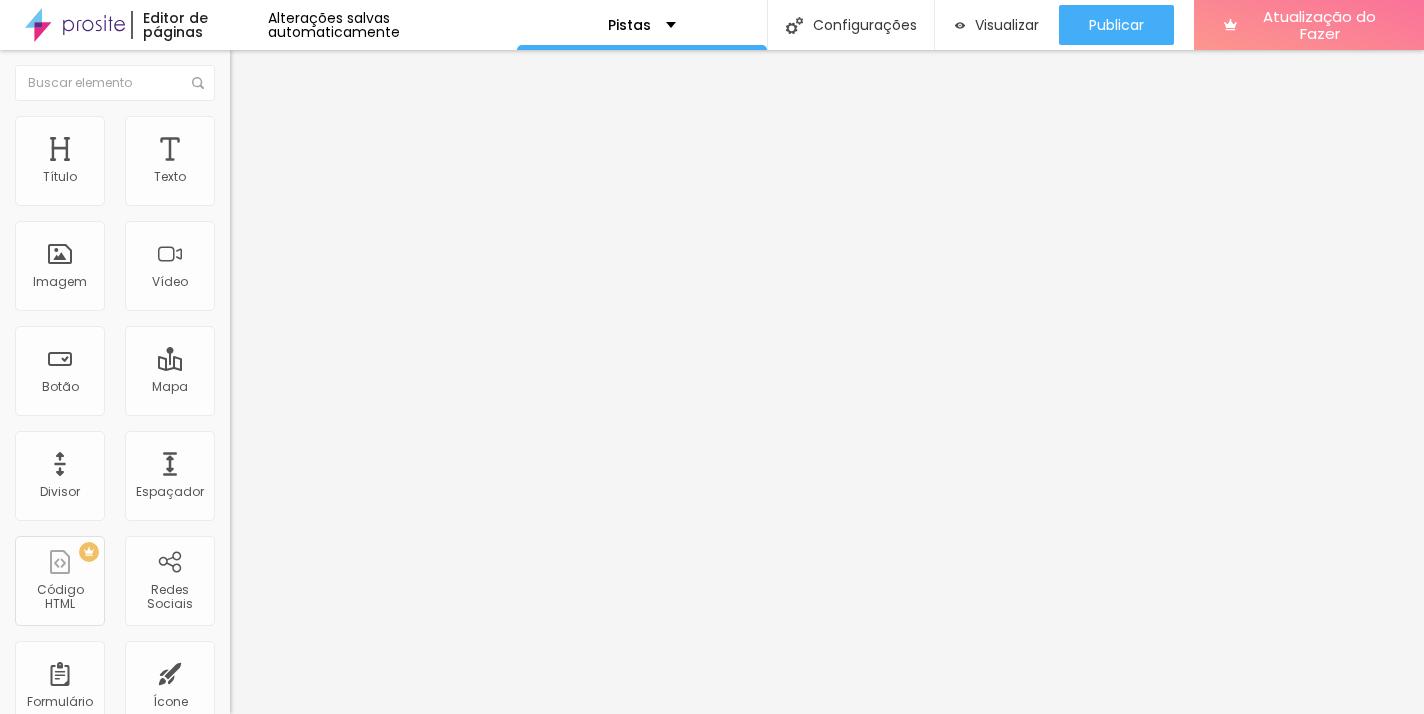 click at bounding box center (239, 125) 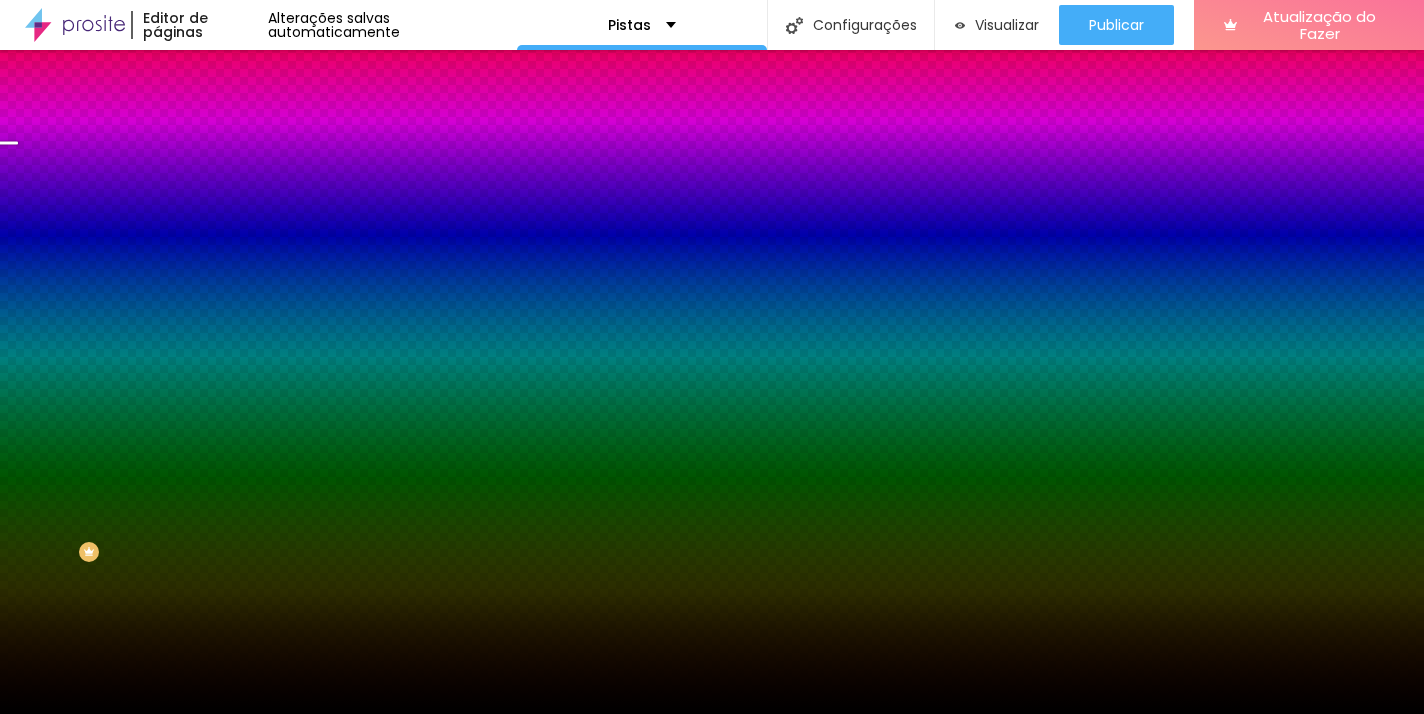 click at bounding box center (239, 125) 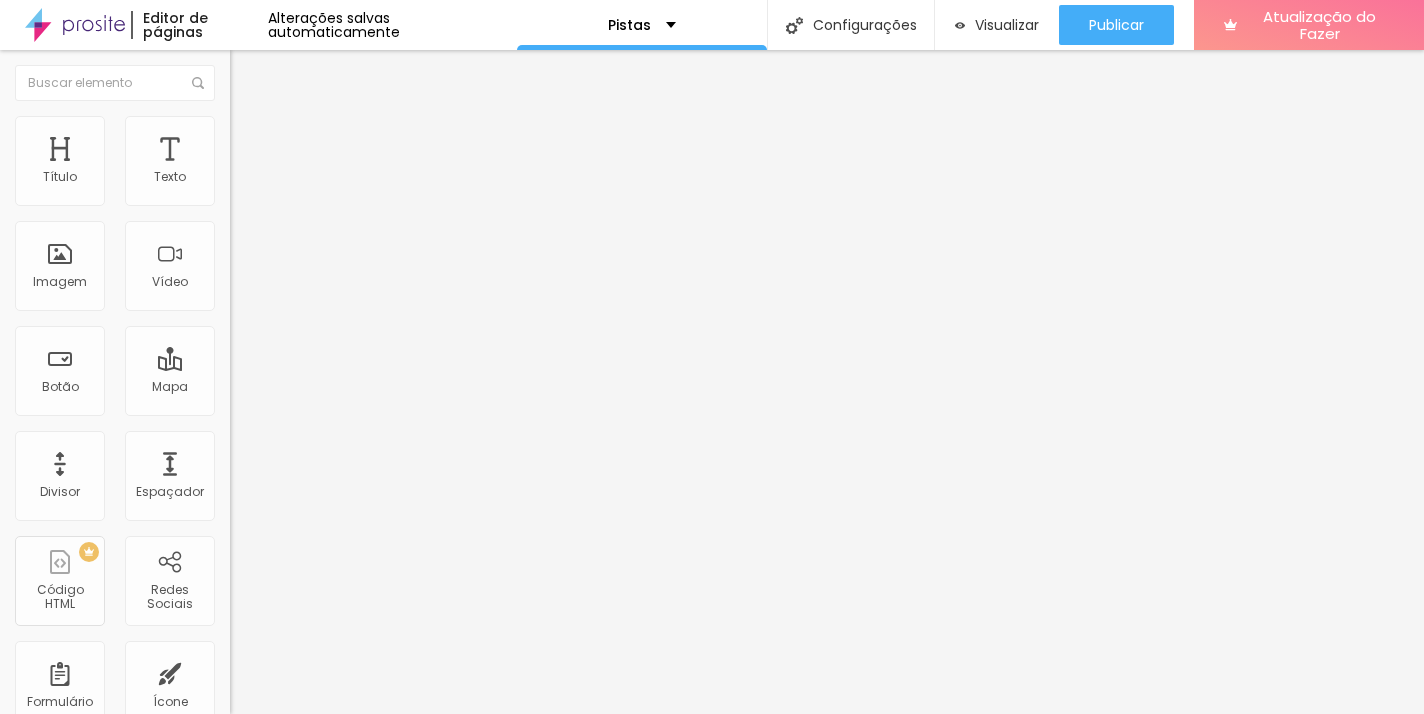 click at bounding box center (239, 105) 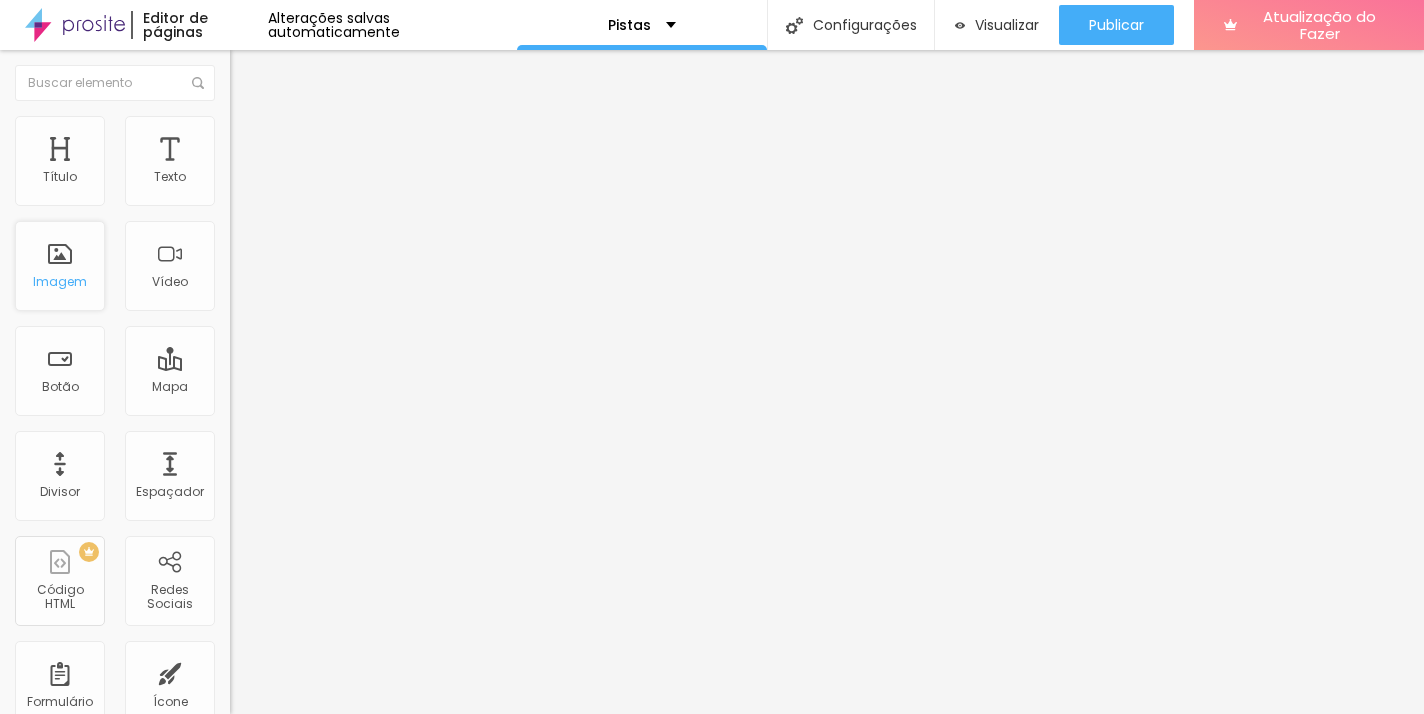click on "Imagem" at bounding box center (60, 266) 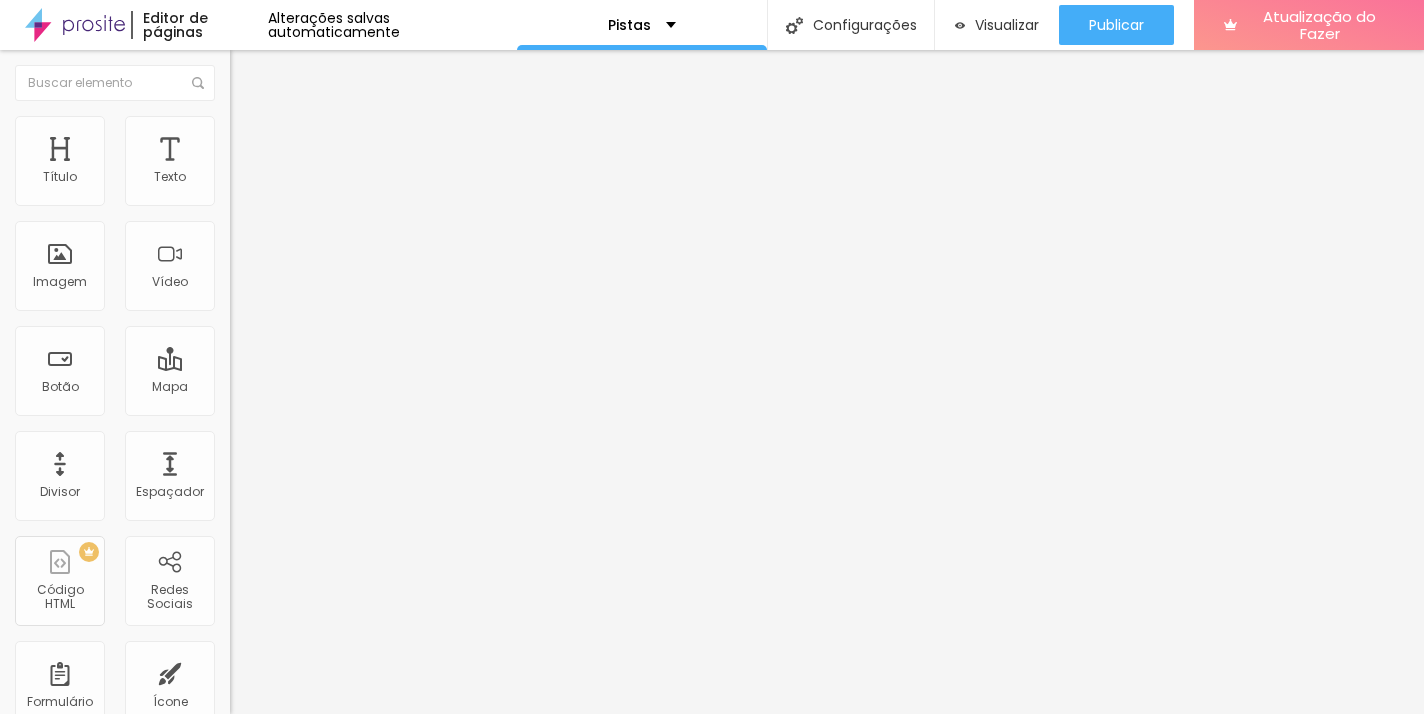 click at bounding box center [253, 73] 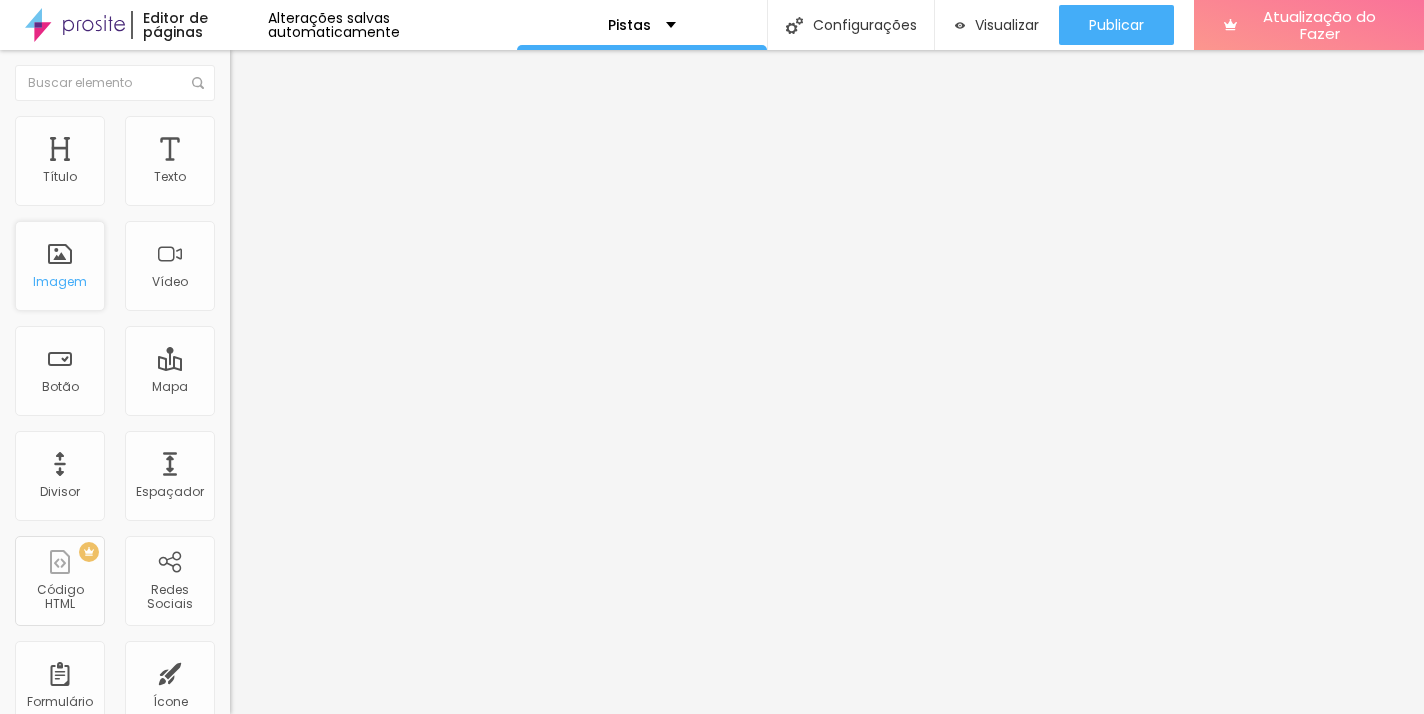 click on "Imagem" at bounding box center [60, 266] 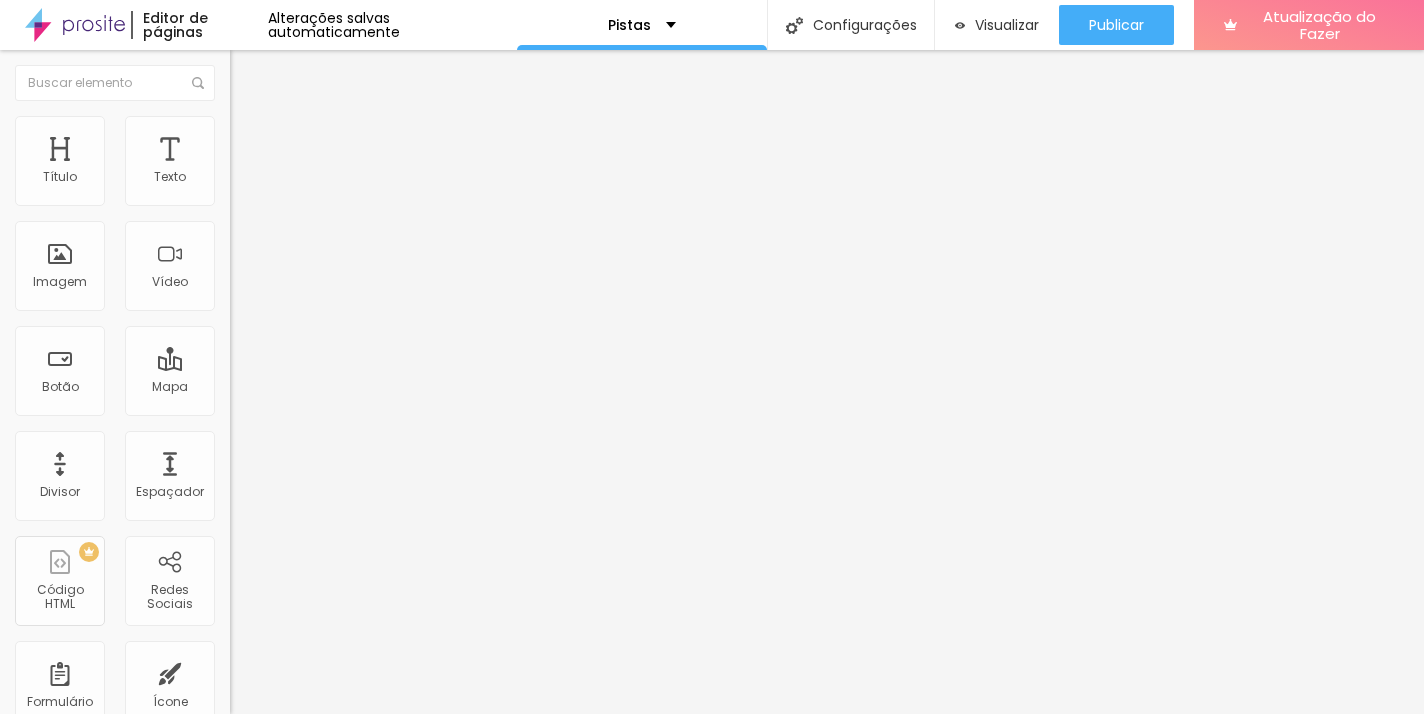 click at bounding box center [253, 73] 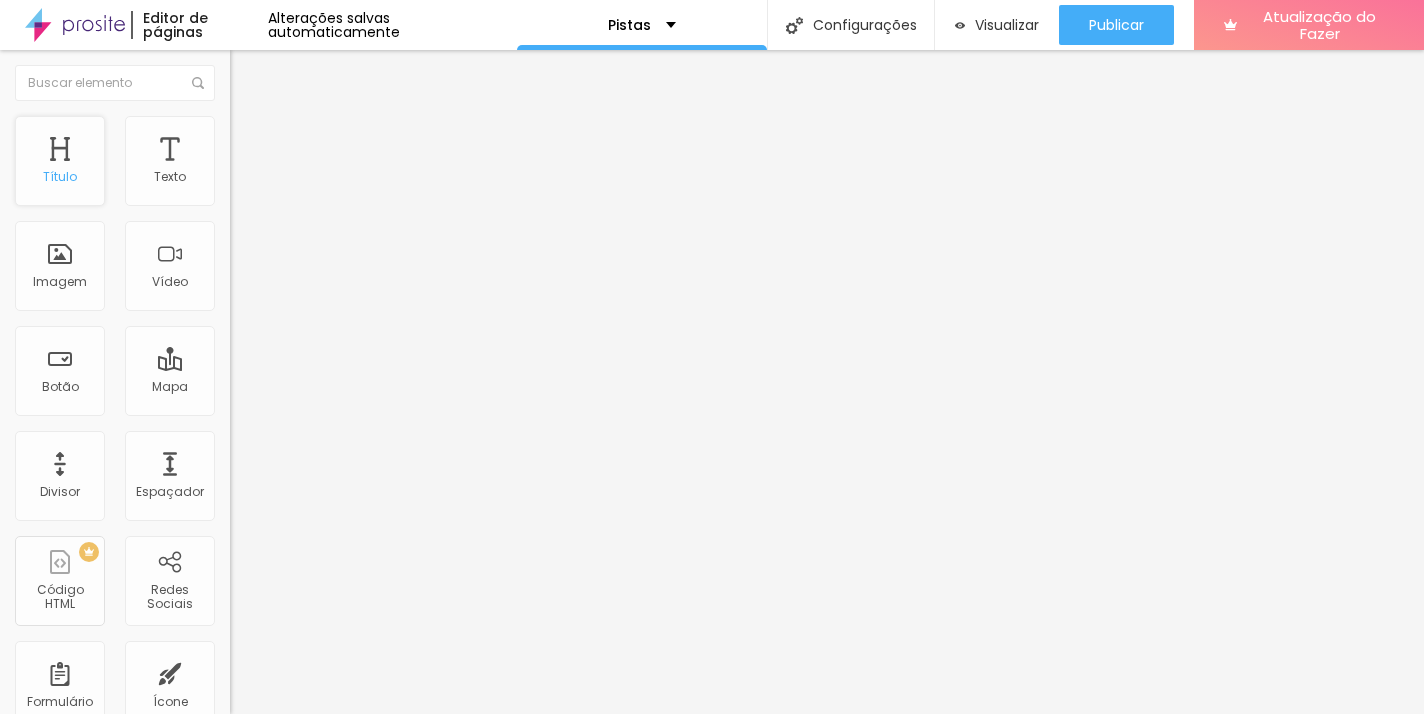 type 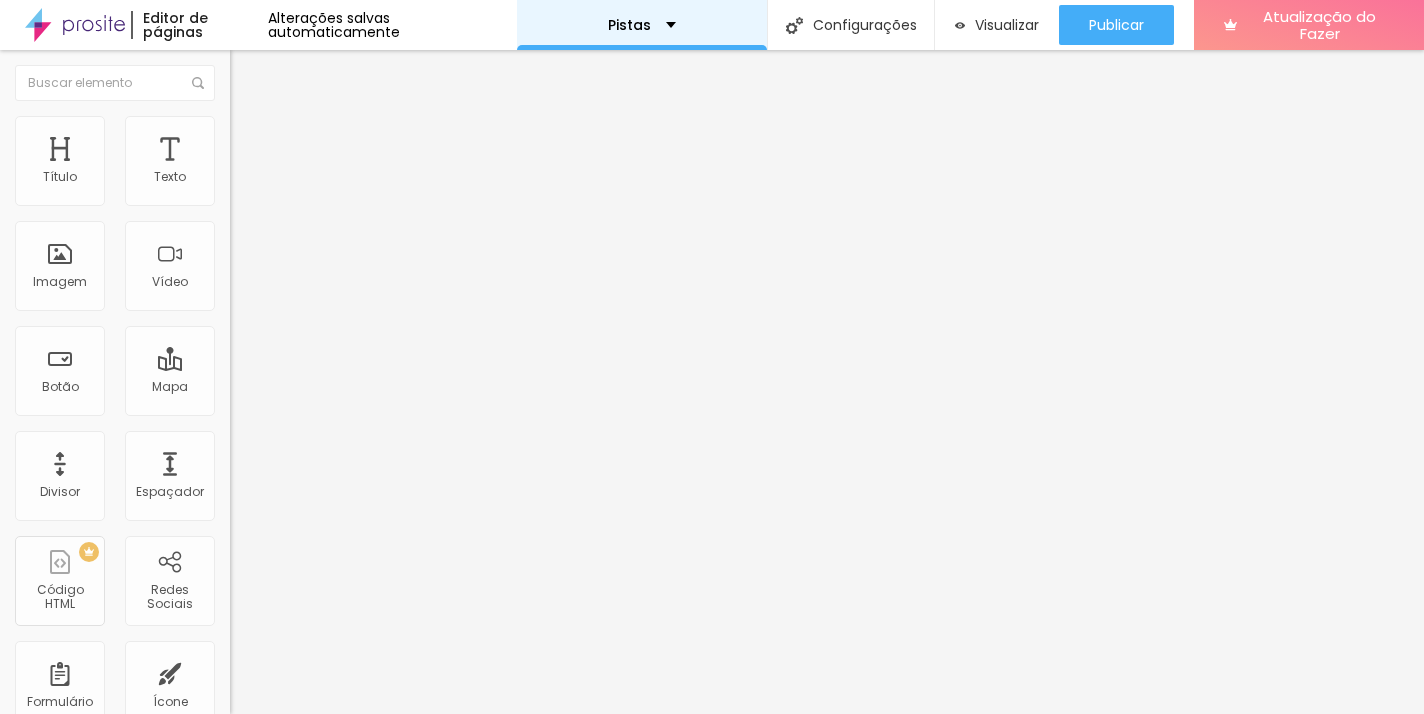 click on "Pistas" at bounding box center (642, 25) 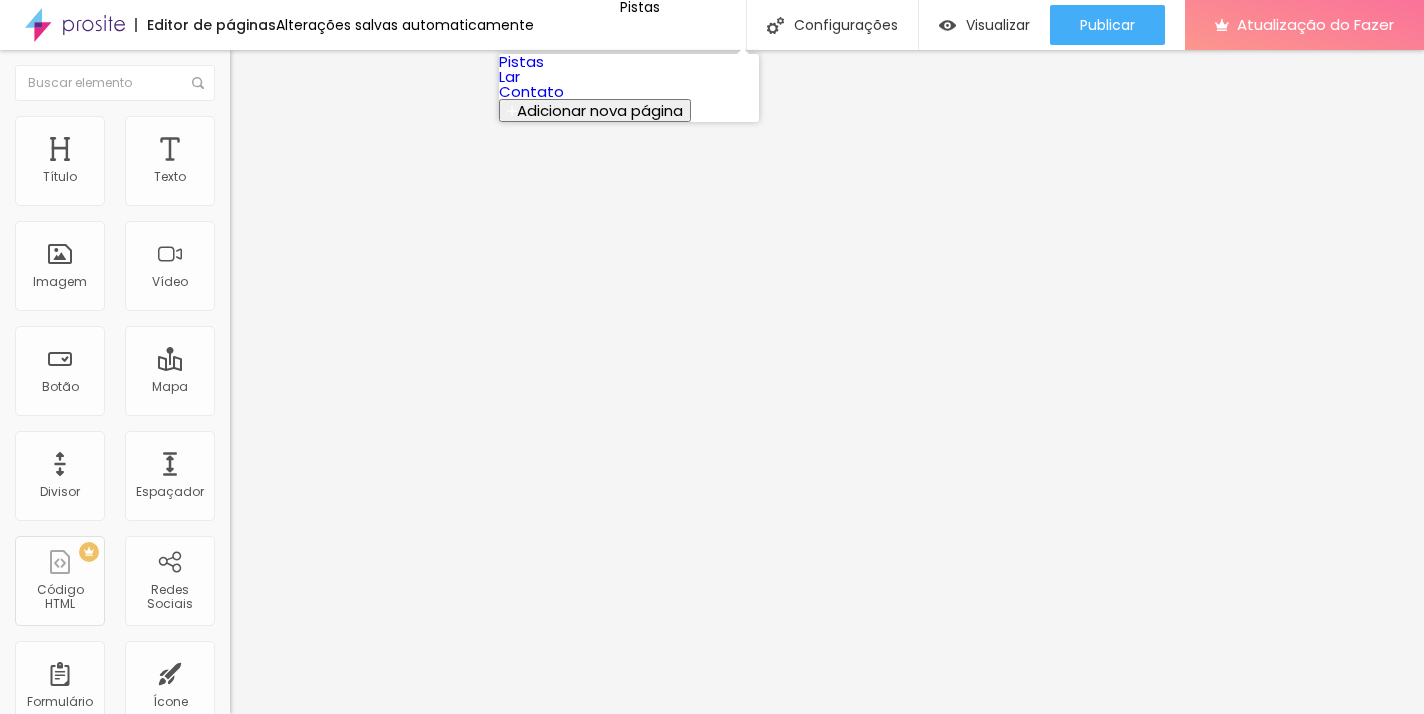 click on "Lar" at bounding box center (509, 76) 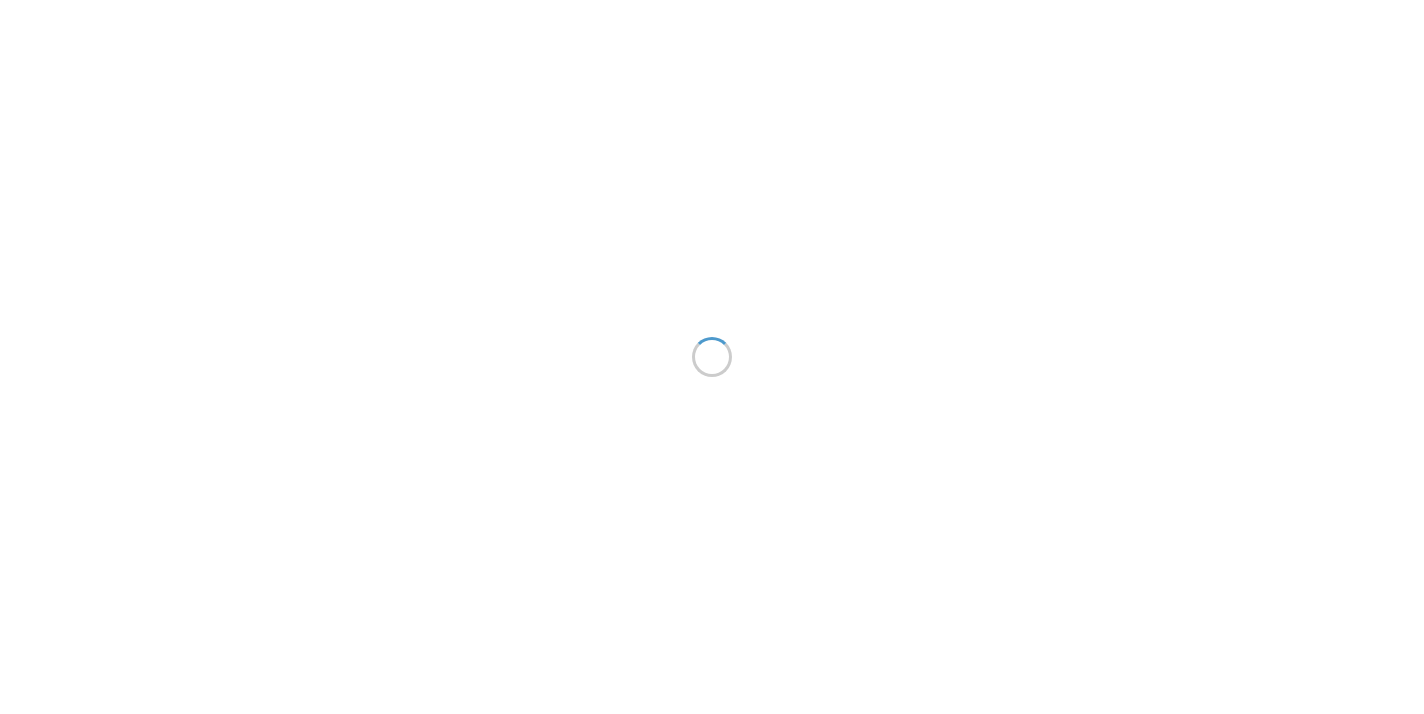 scroll, scrollTop: 0, scrollLeft: 0, axis: both 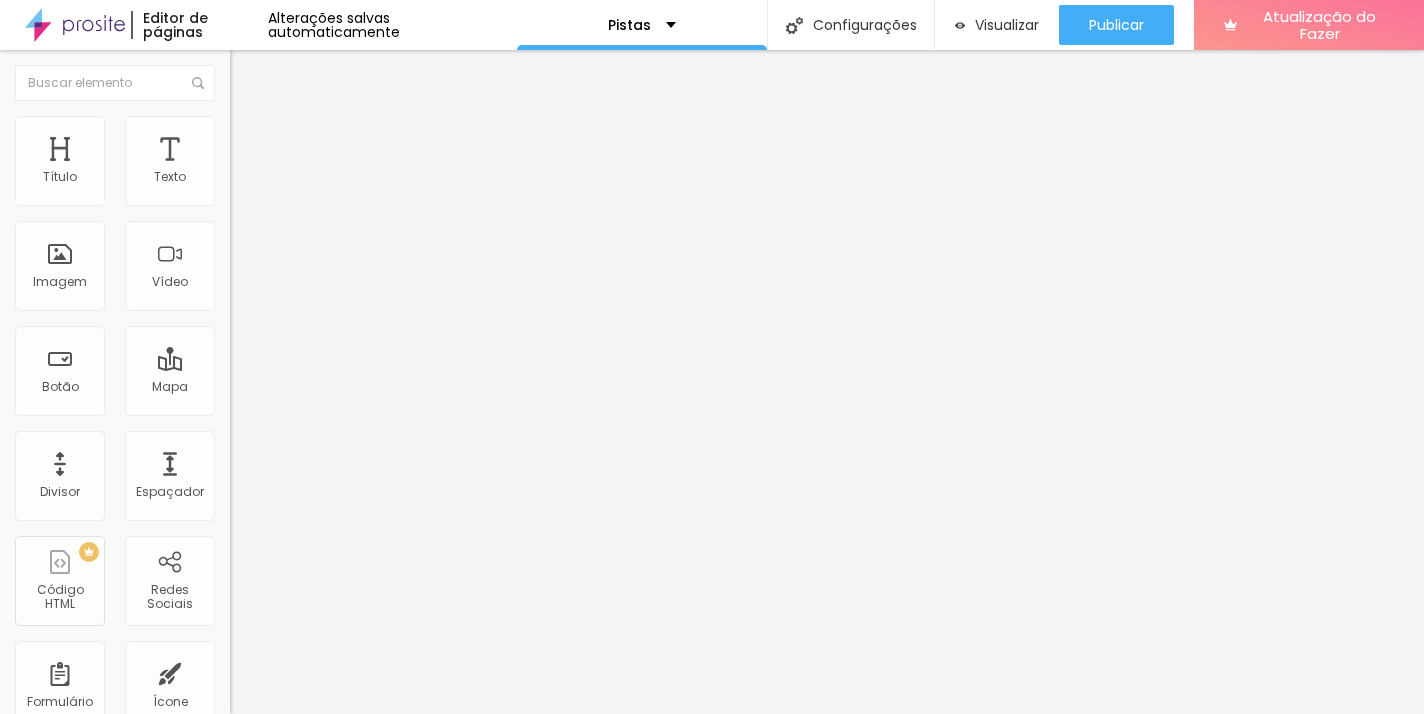 click at bounding box center [237, 1637] 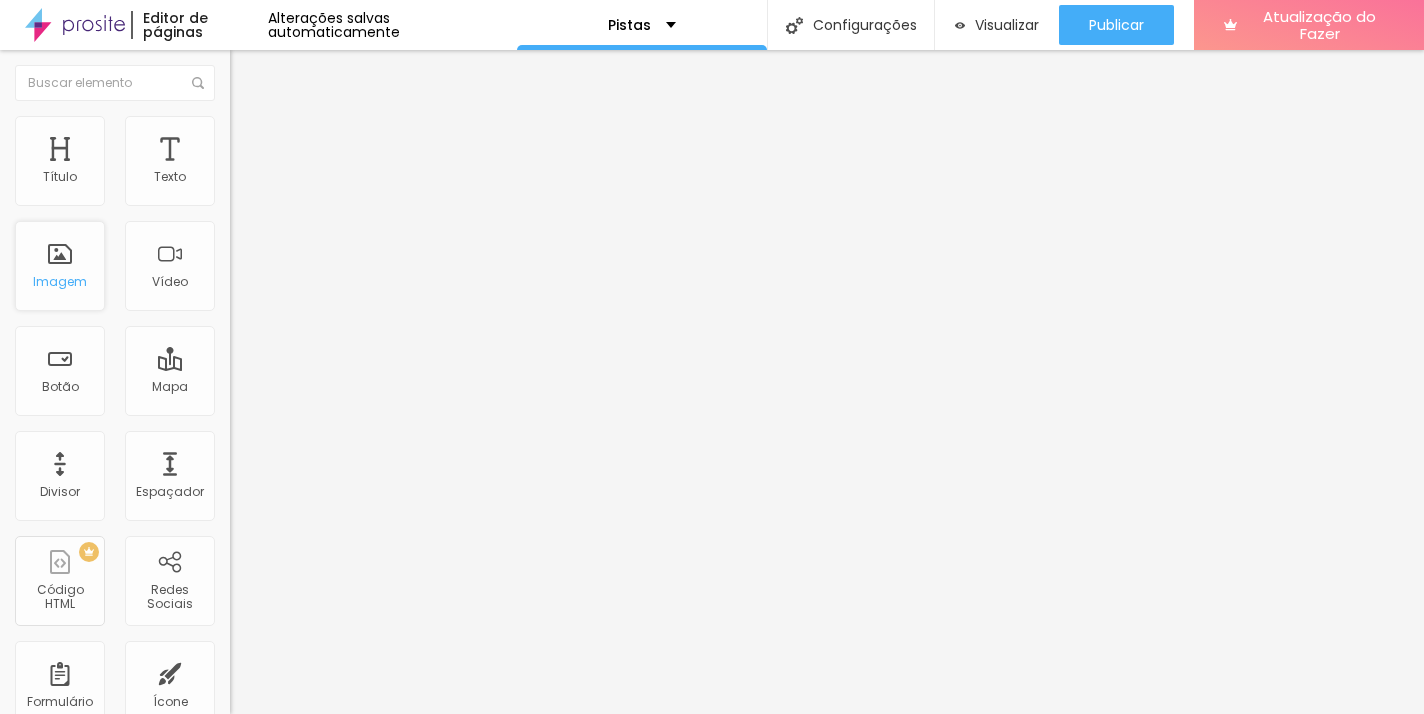 click on "Imagem" at bounding box center (60, 266) 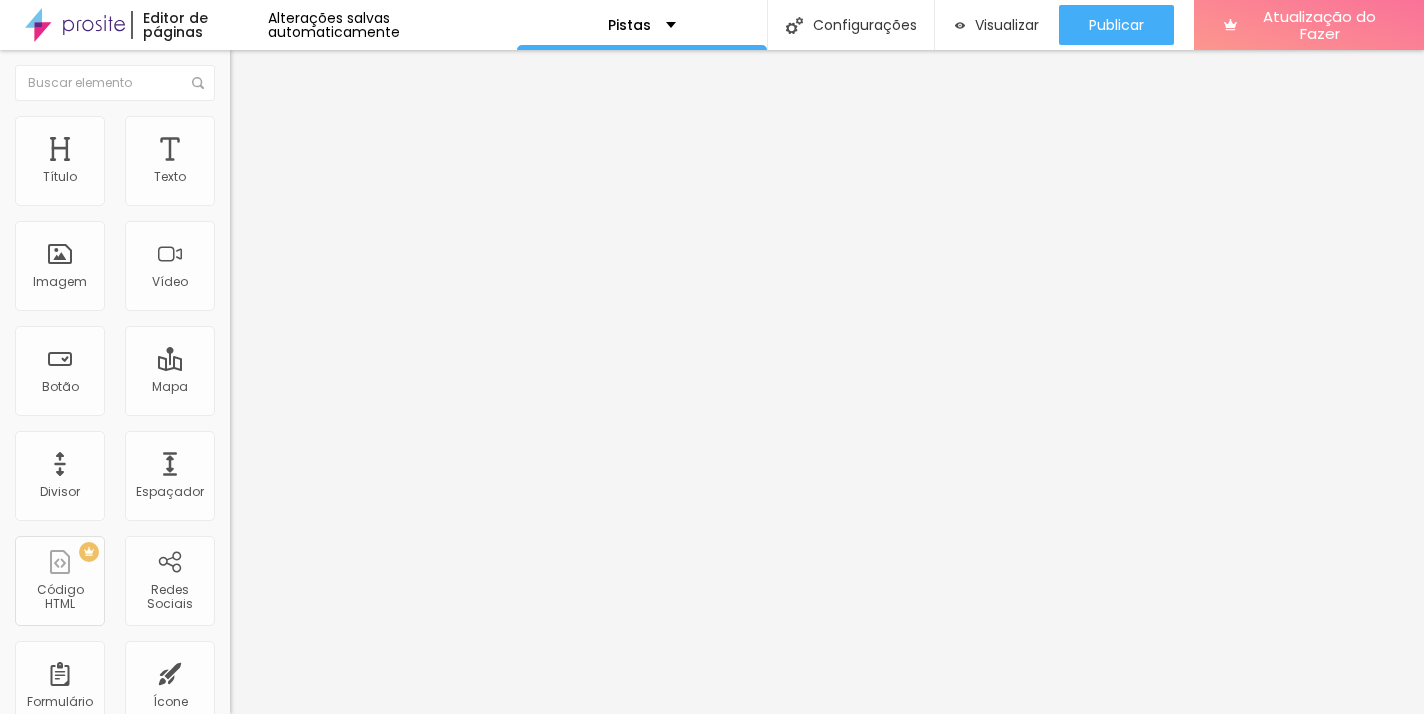 click at bounding box center [253, 73] 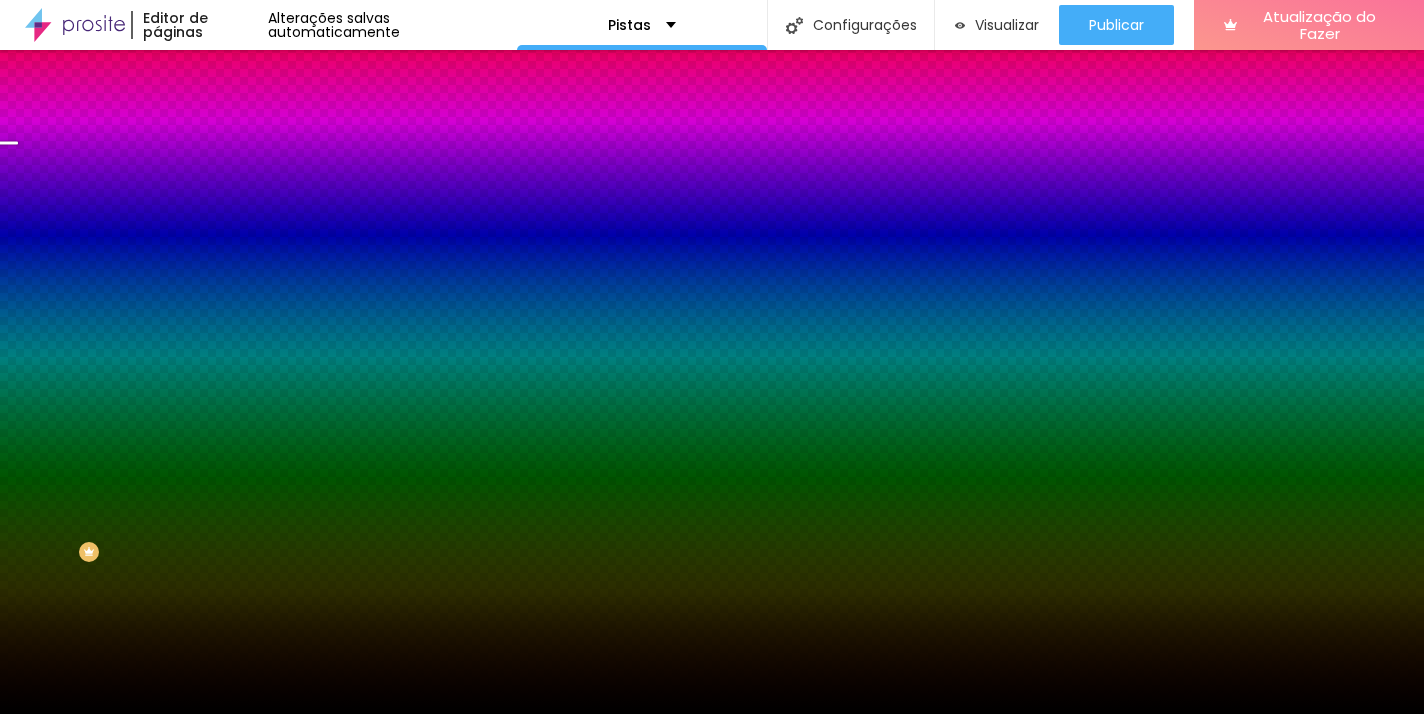 click on "Trocar imagem" at bounding box center [290, 175] 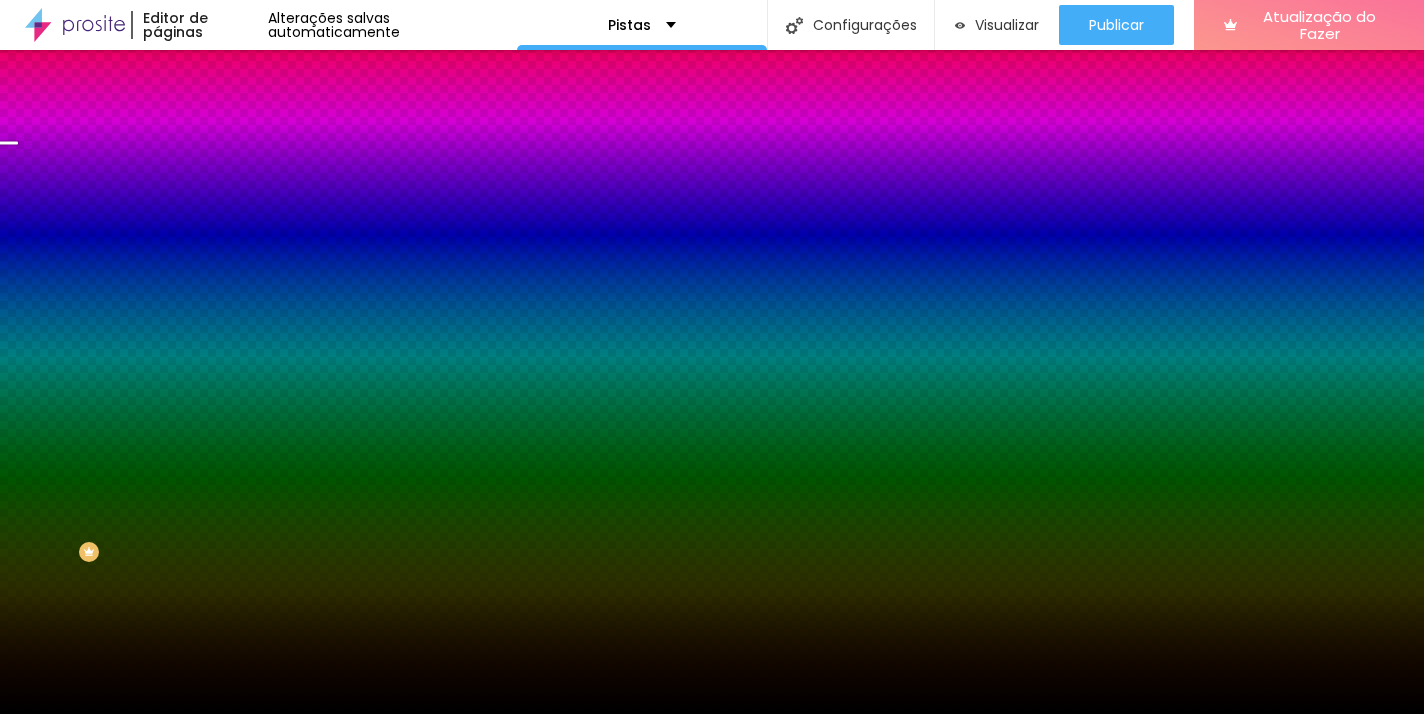 click on "Carregar" at bounding box center (85, 777) 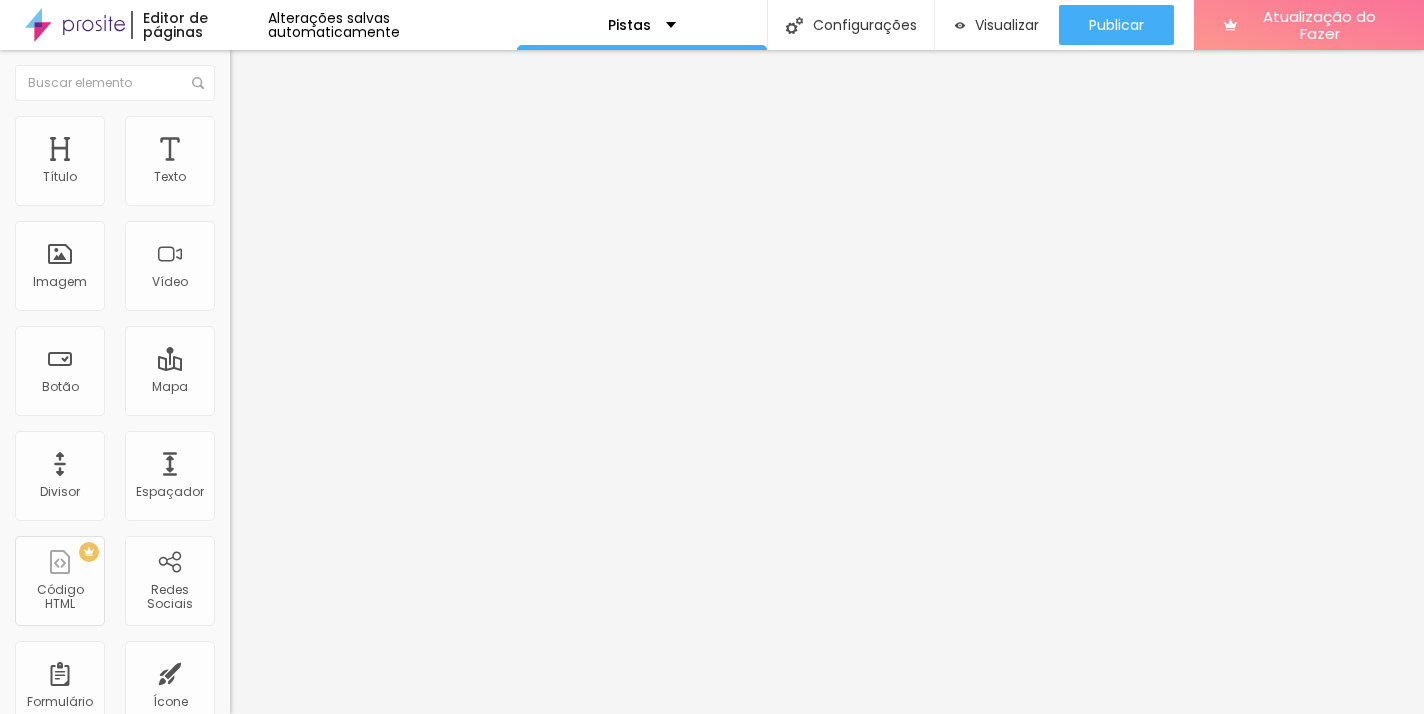 click on "Contato" at bounding box center (345, 186) 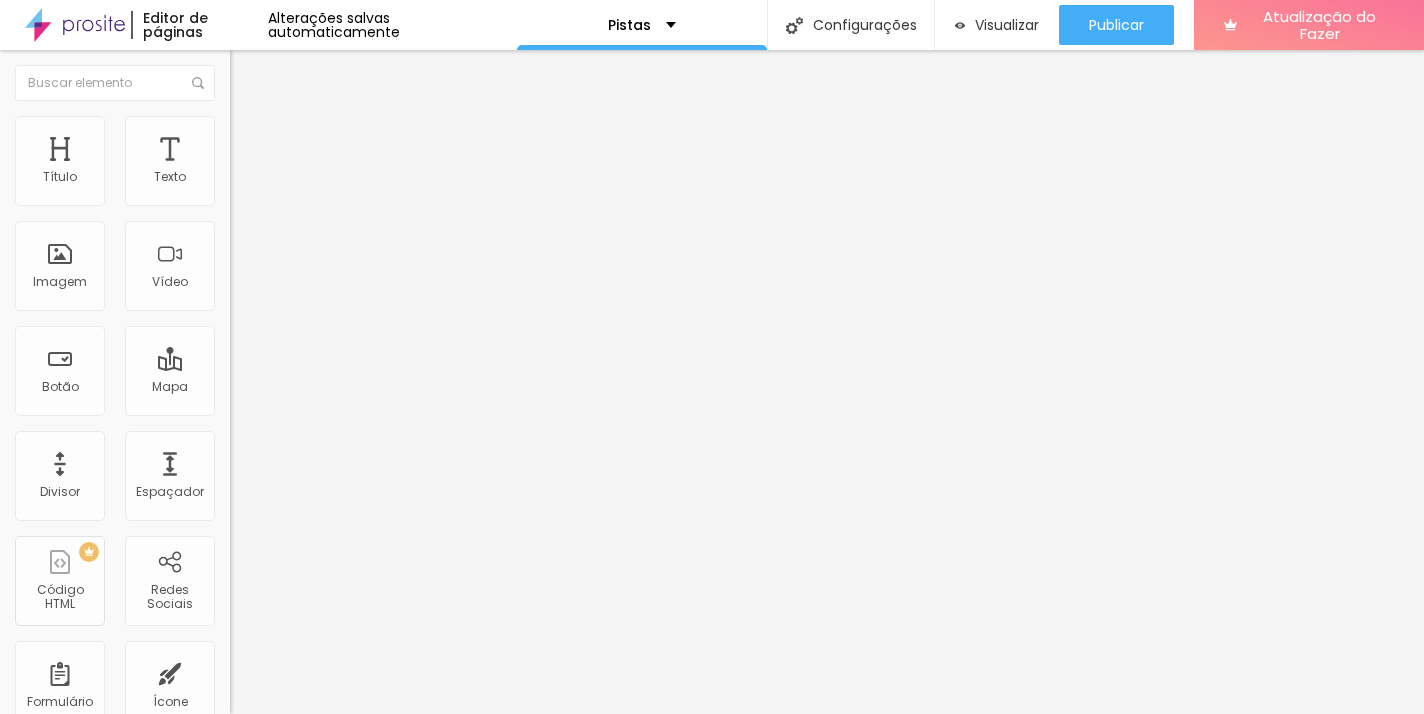 click on "Contato Criar novo formulário" at bounding box center [712, 1071] 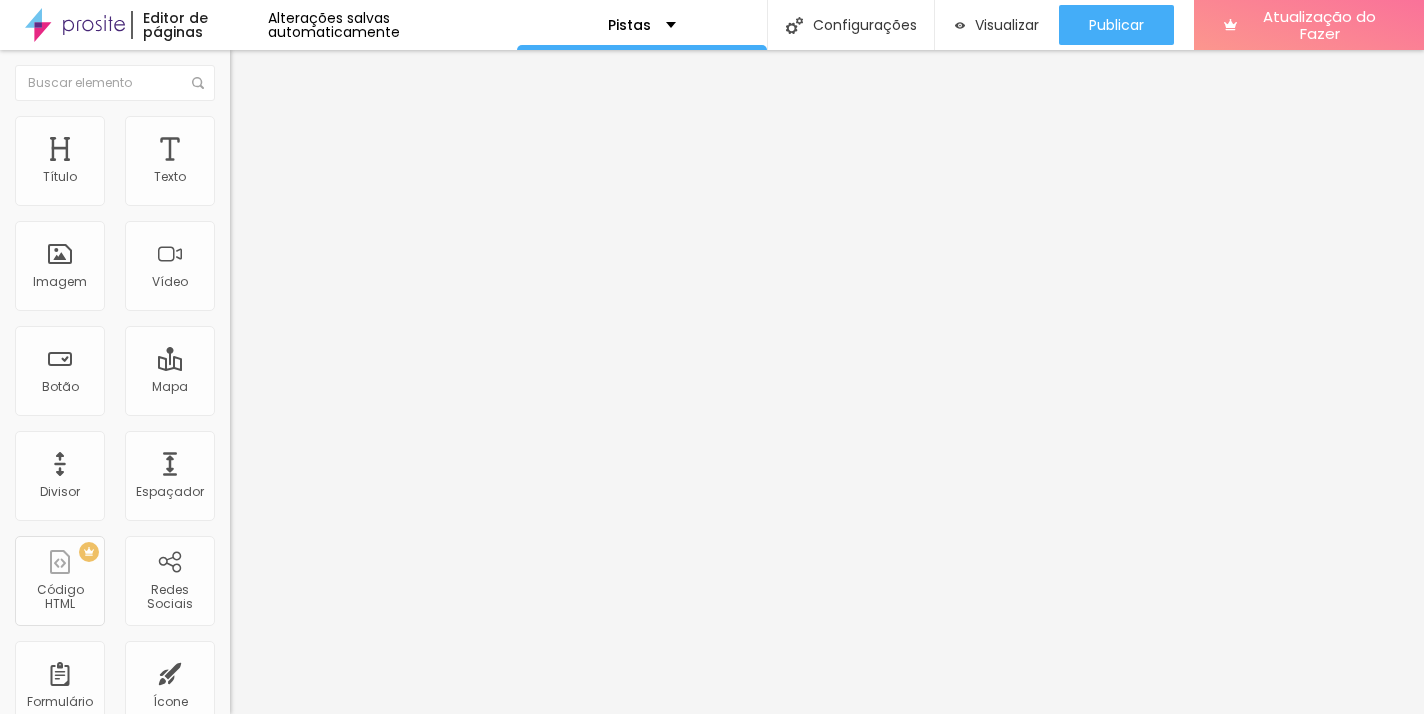 click on "+ Adicionar Ícone" at bounding box center (293, 1985) 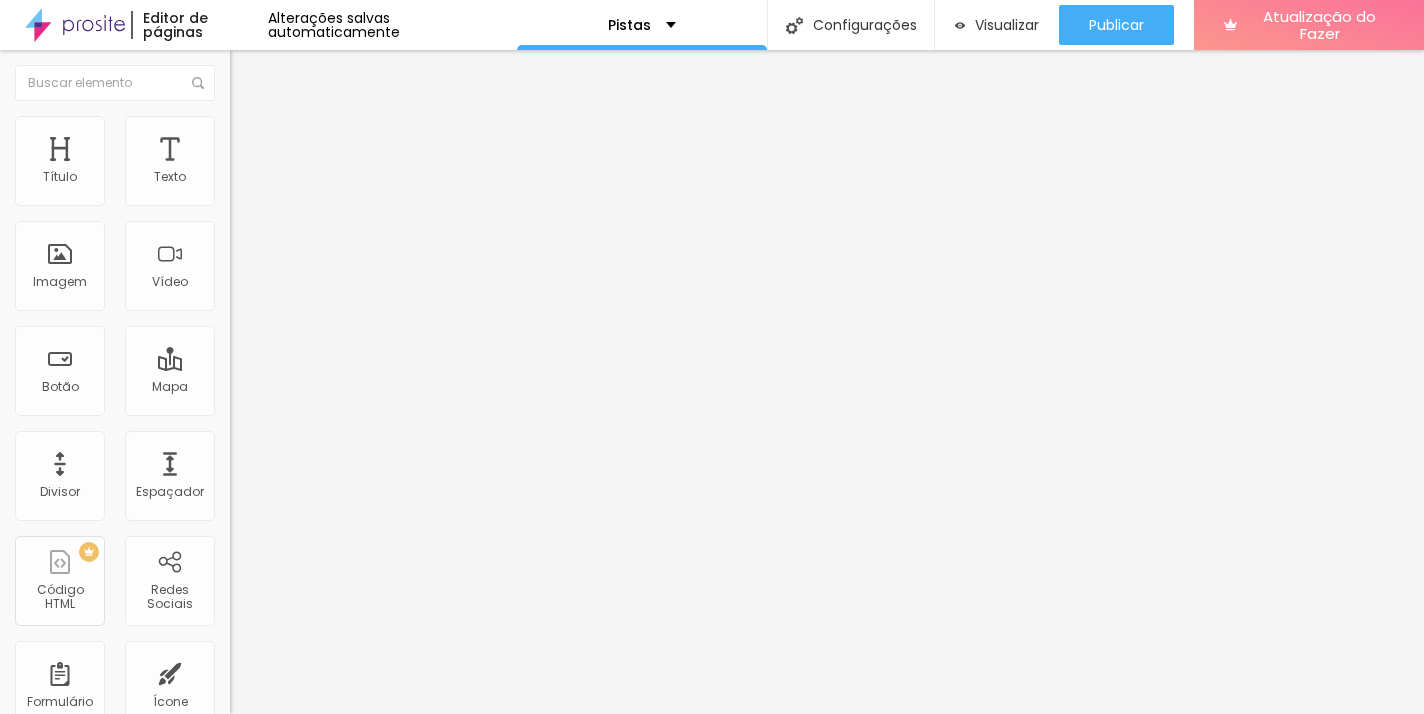 click on "WhatsApp" at bounding box center (32, 1283) 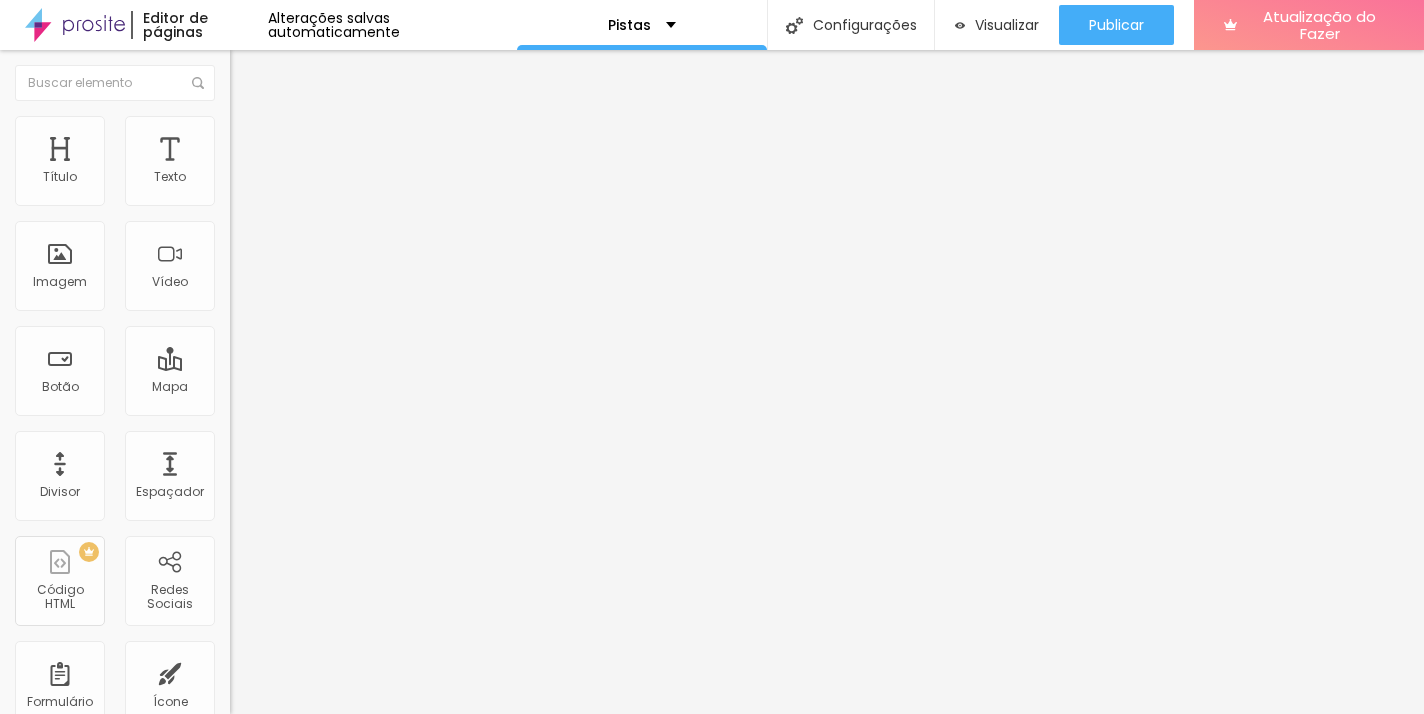 click on "https://" at bounding box center [350, 2510] 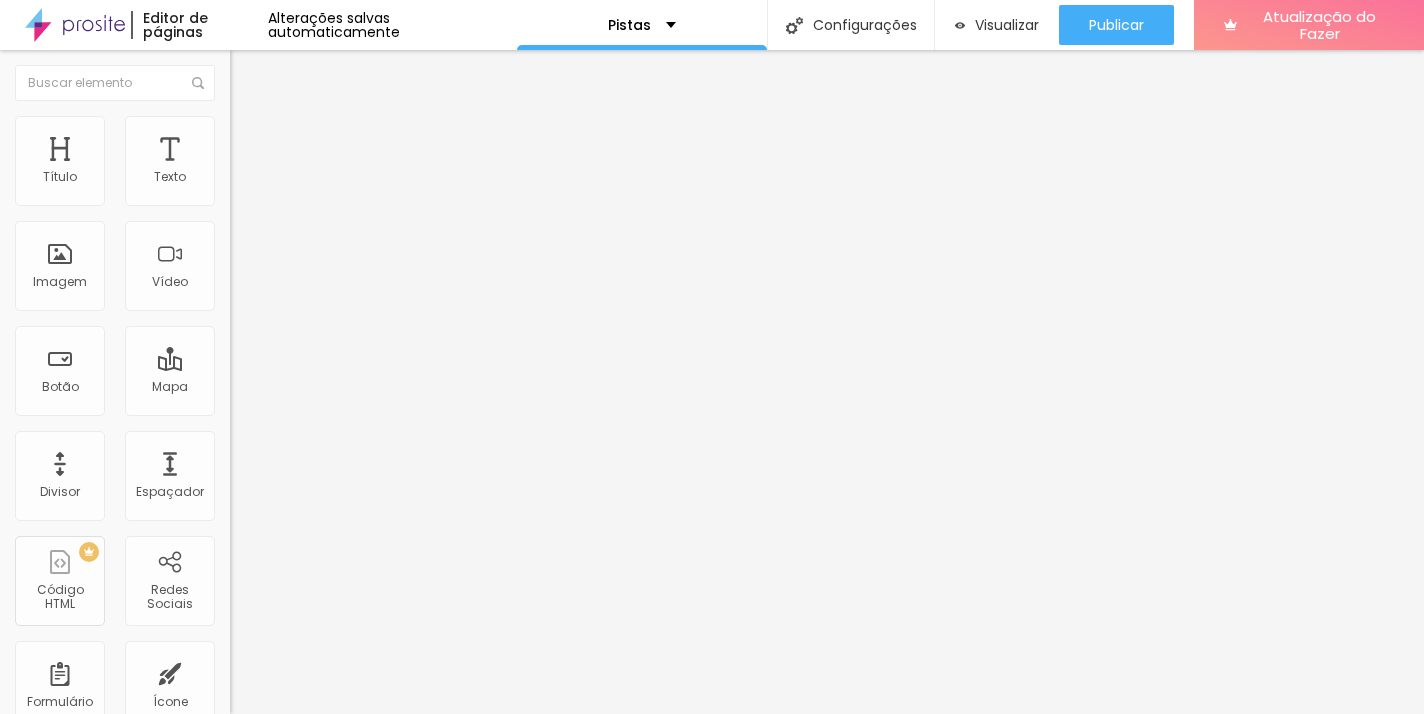 click on "WhatsApp" at bounding box center [32, 1283] 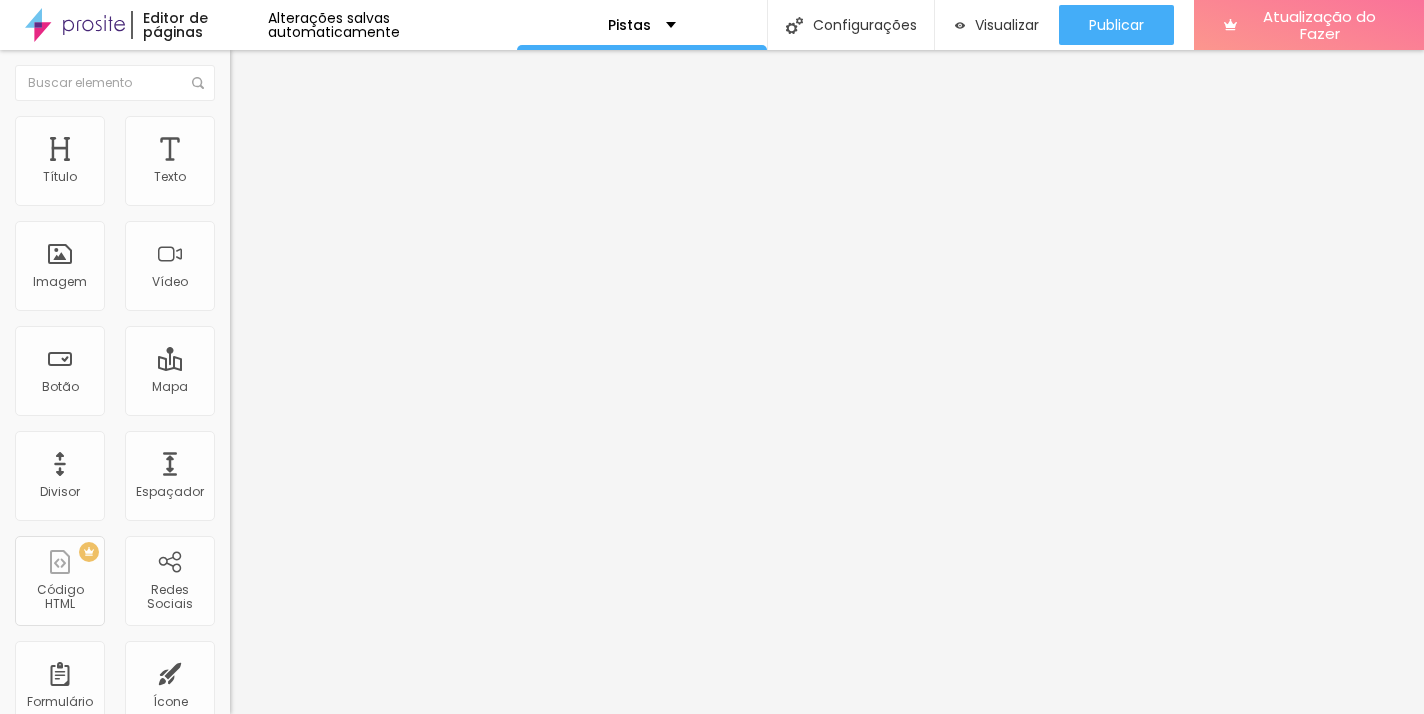 click on "Facebook" at bounding box center [271, 2472] 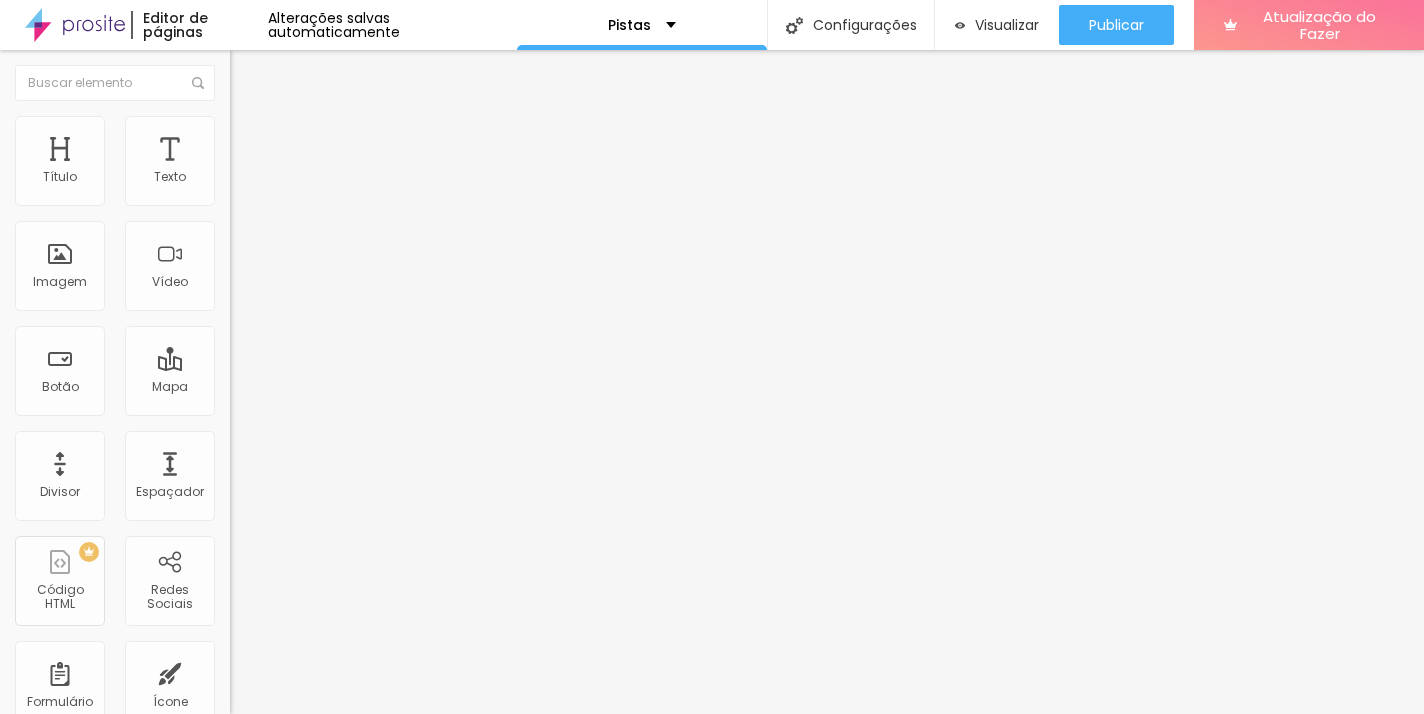 click on "WhatsApp" at bounding box center (32, 1283) 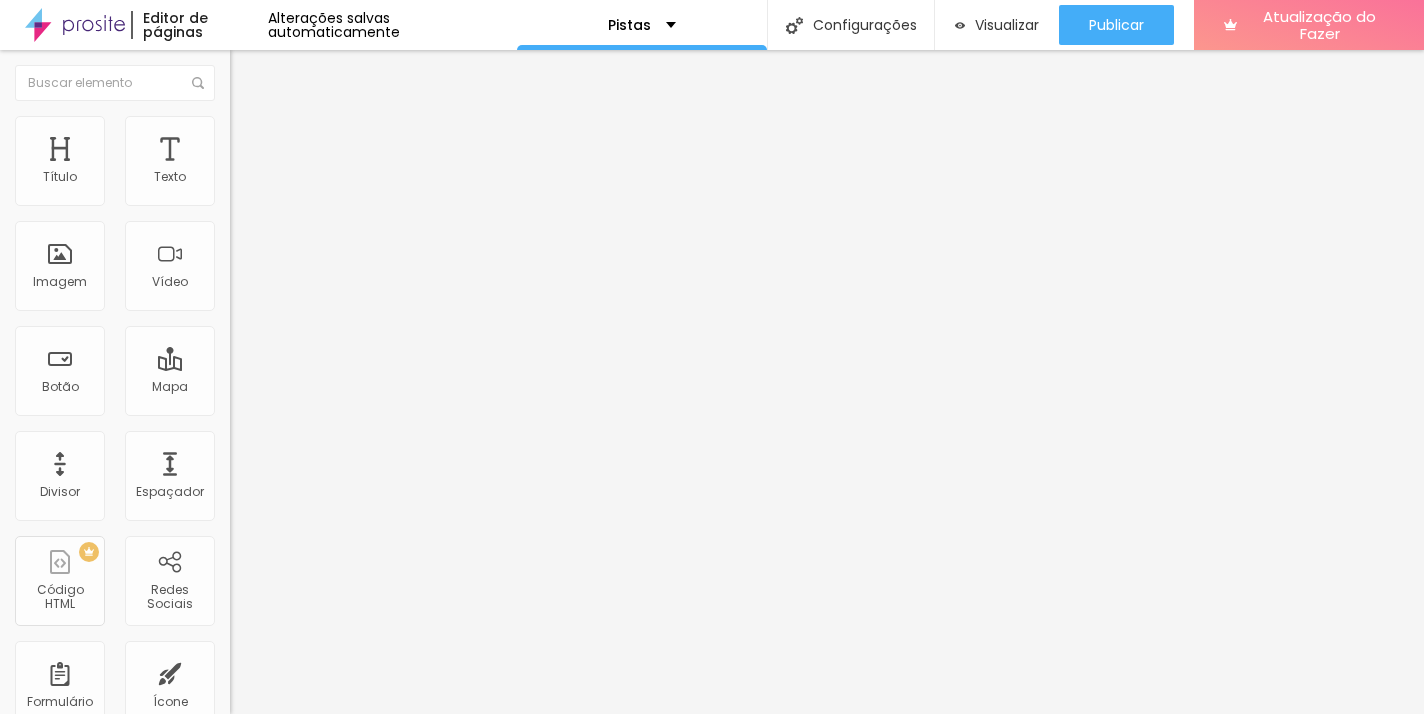 click on "Editar nulo Conteúdo Estilo Avançado Facebook Rede social Facebook Endereço URL https:// Abrir em uma nova aba Instagram Rede social Instagram Endereço URL https://https://www.instagram.com/fotoevideo_ranisouza/ Abrir em uma nova aba YouTube Rede social YouTube Endereço URL https://https://www.youtube.com/@fotoevideo_ranisouza Abrir em uma nova aba WhatsApp Rede social Facebook Endereço URL https:// Abrir em uma nova aba + Adicionar Ícone Alinhamento" at bounding box center [345, 382] 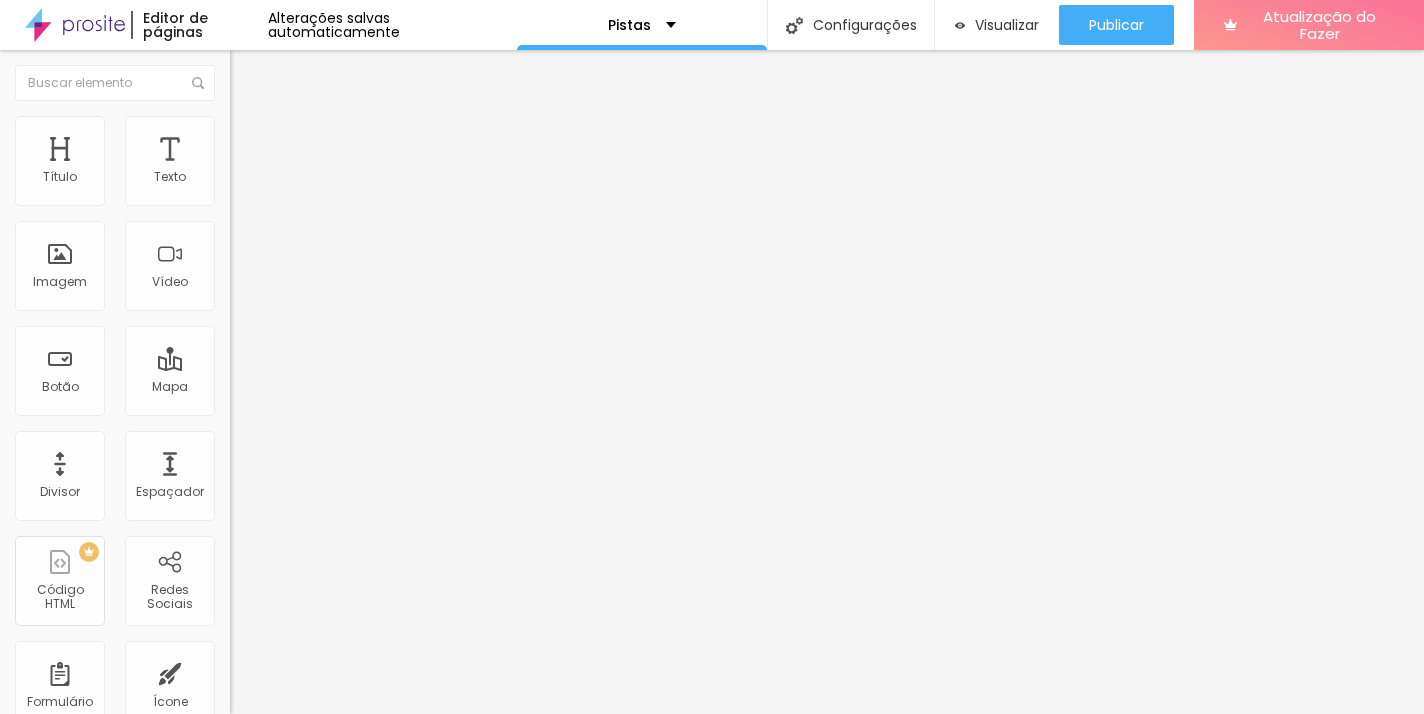 click on "WhatsApp" at bounding box center [32, 1283] 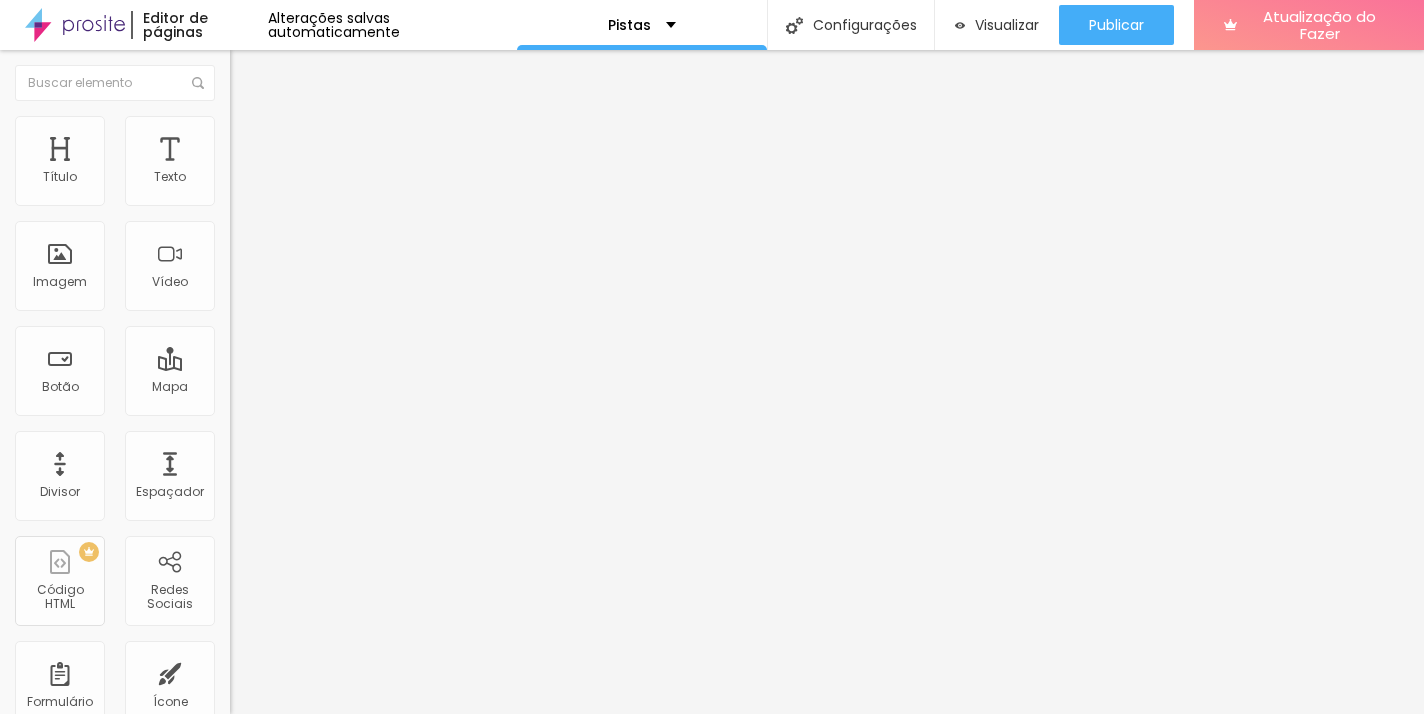click on "https://" at bounding box center (350, 2510) 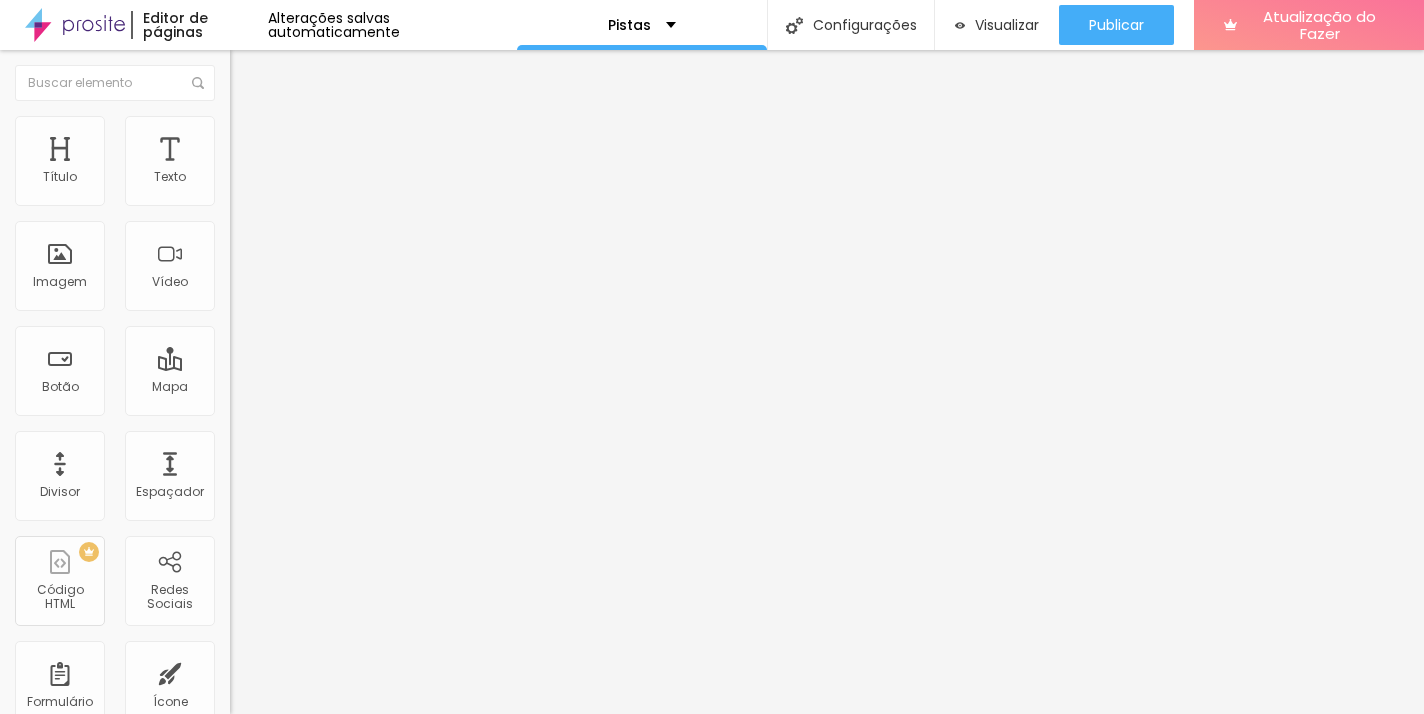 click on "Facebook Instagram WhatsApp YouTube Mensageiro Pinterest Vimeo Twitter Linkedin Spotify Cintilação Tumblr Telegrama Soundcloud Snapchat" at bounding box center (712, 1071) 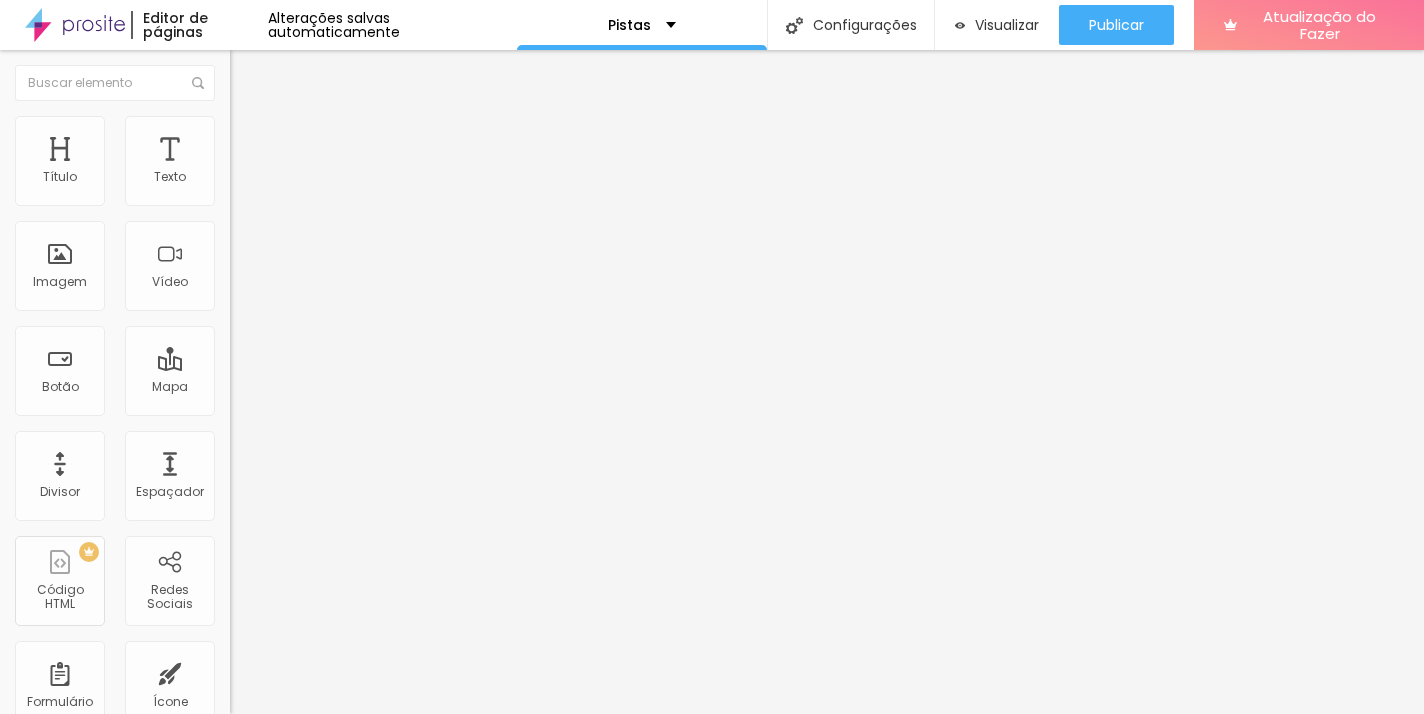click at bounding box center (350, 2510) 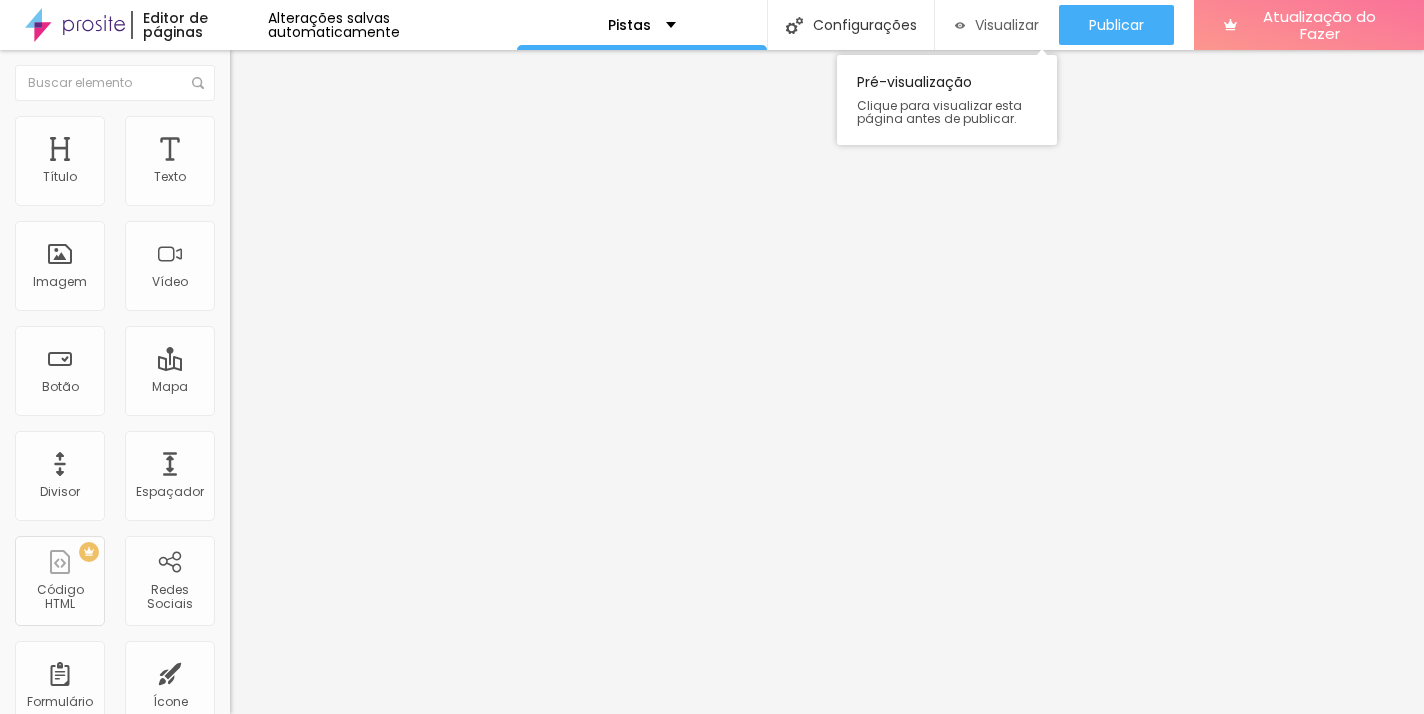 click on "Visualizar" at bounding box center (1007, 25) 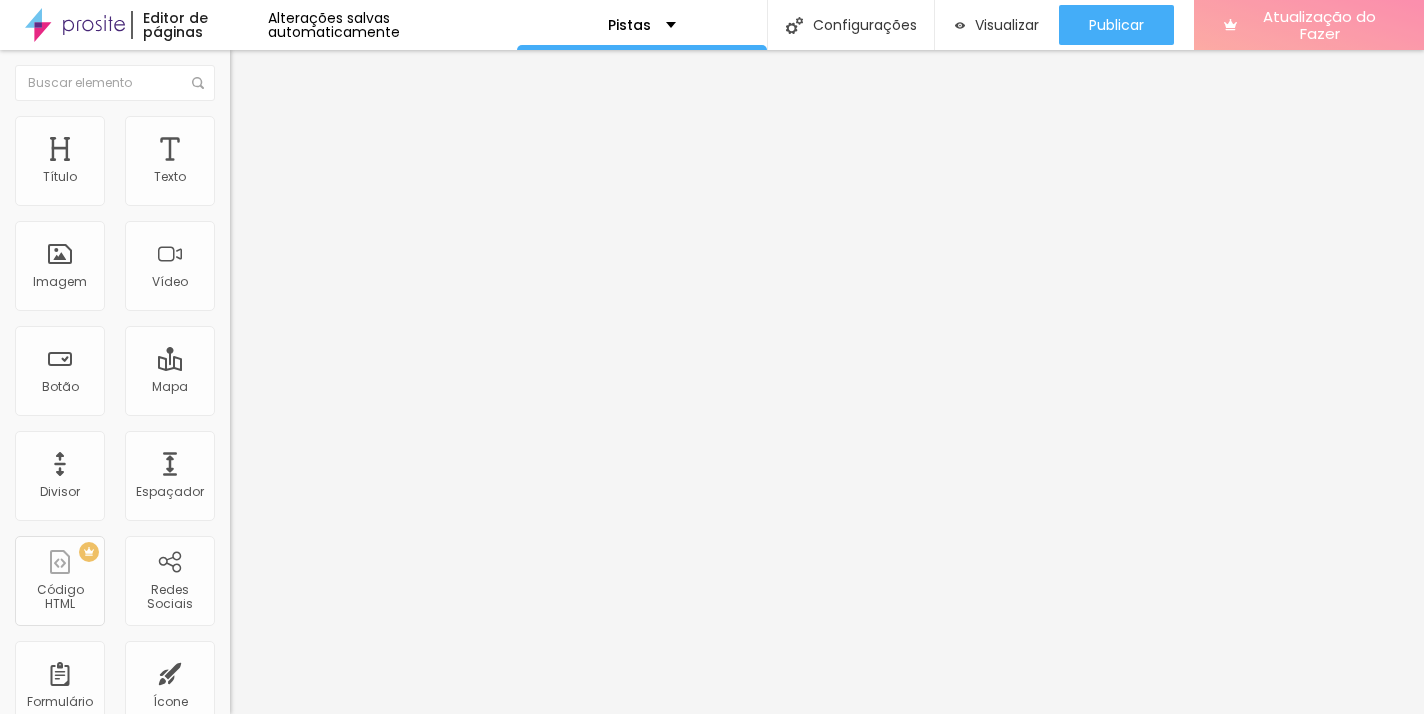click on "Atualização do Fazer" at bounding box center (1319, 25) 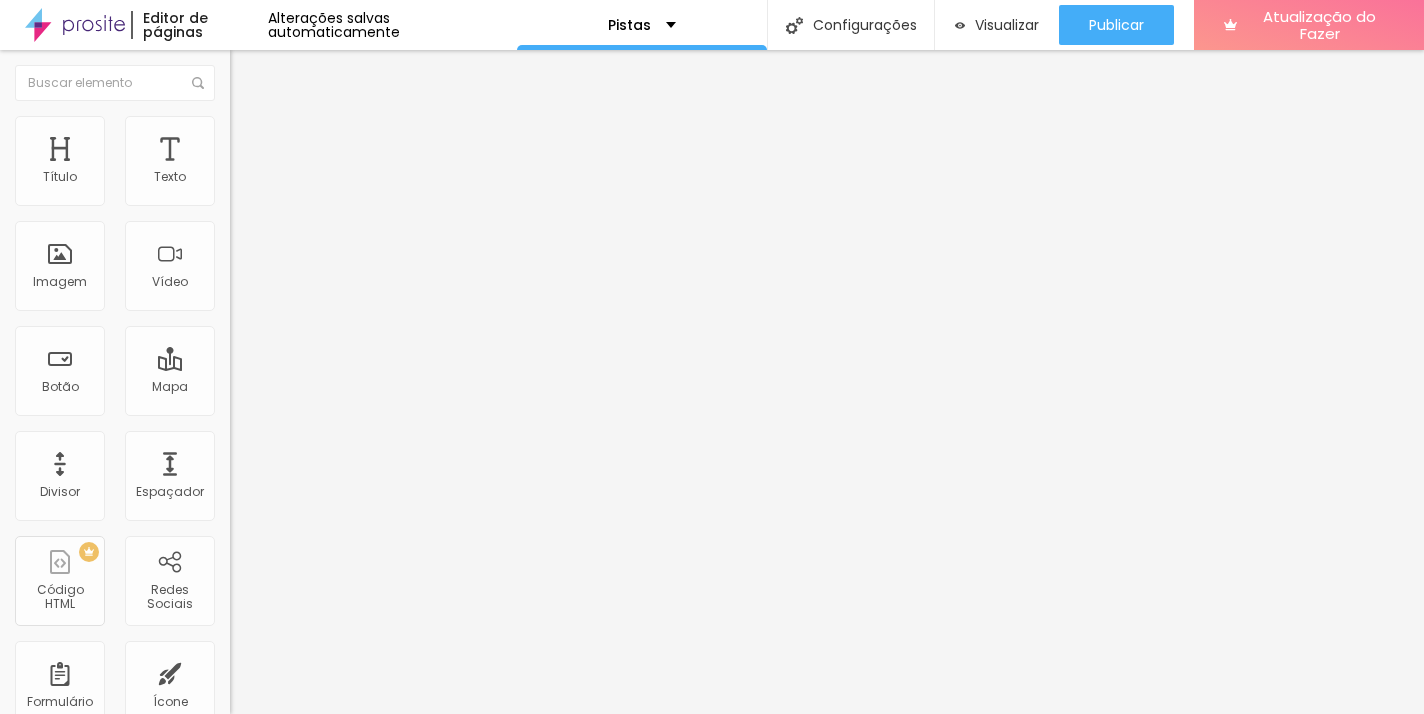 click on "Instagram" at bounding box center (345, 410) 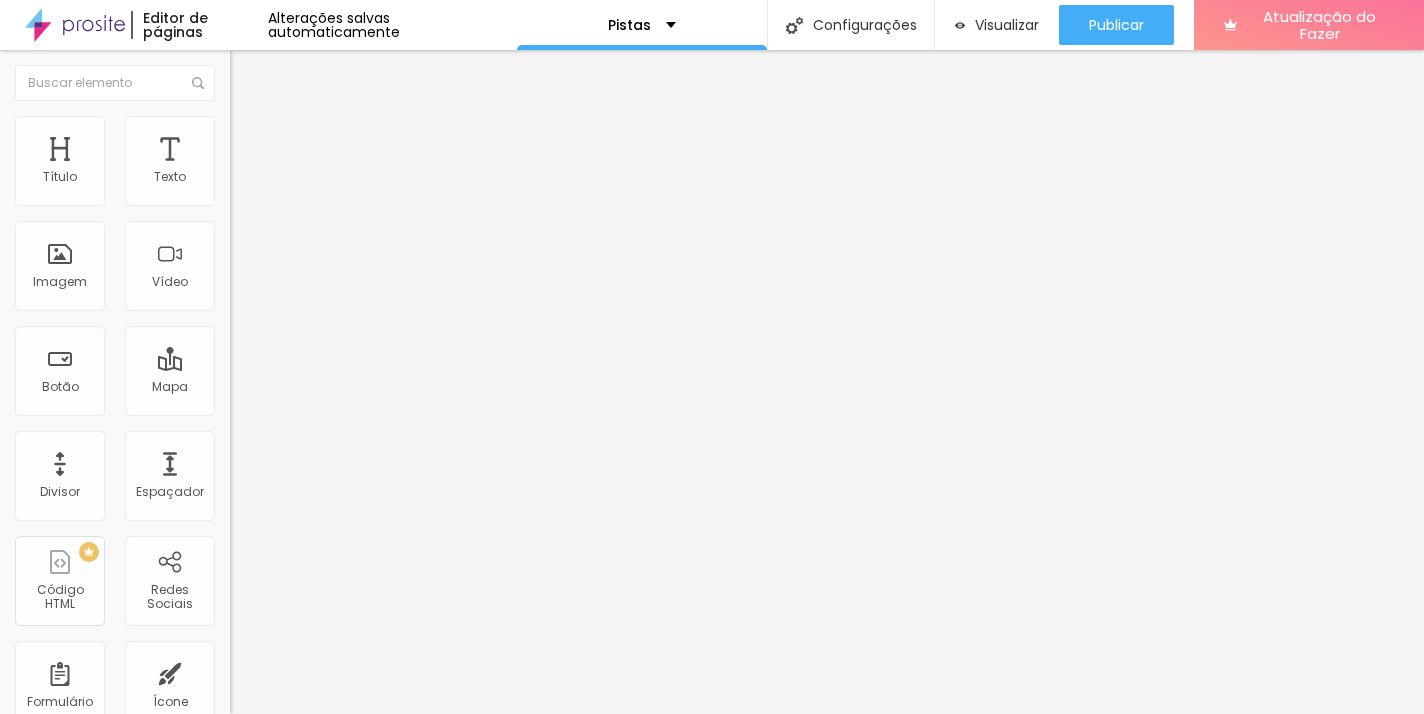 click on "Instagram" at bounding box center (33, 1091) 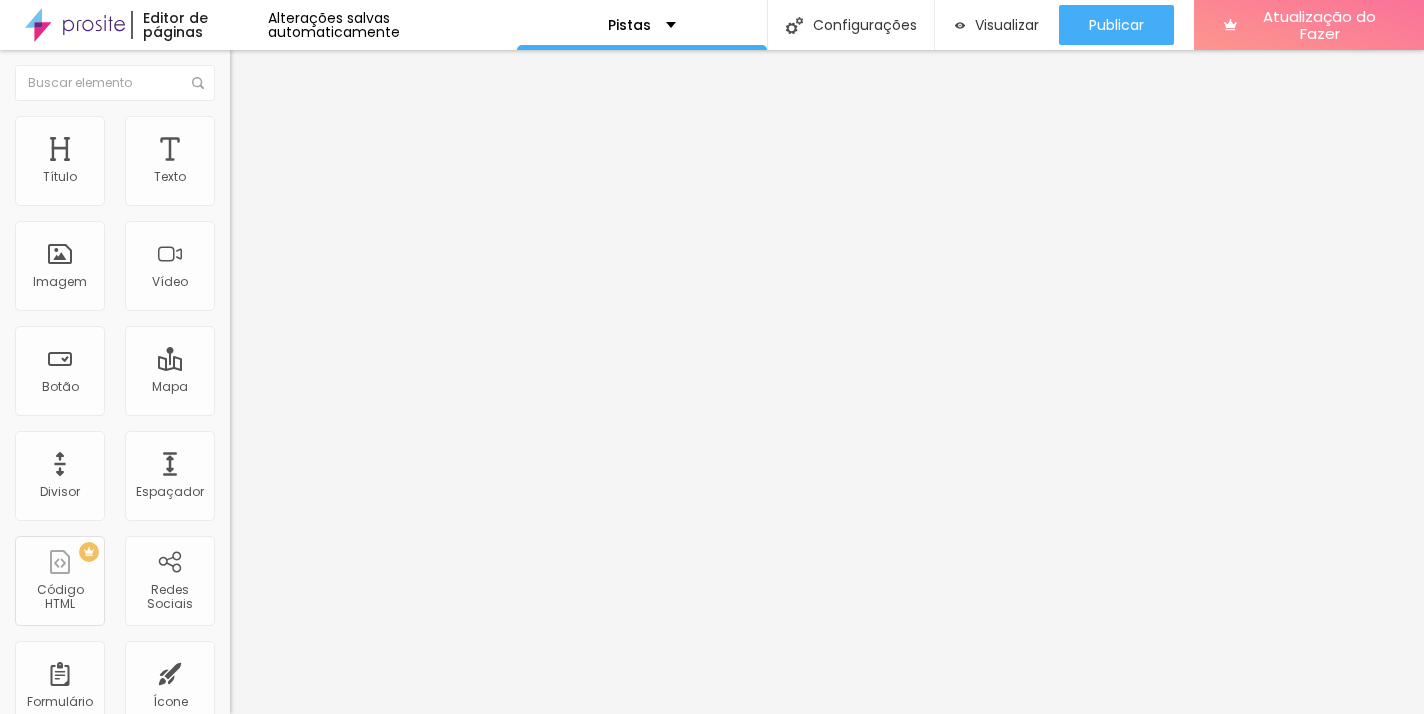 click on "Facebook" at bounding box center (345, 548) 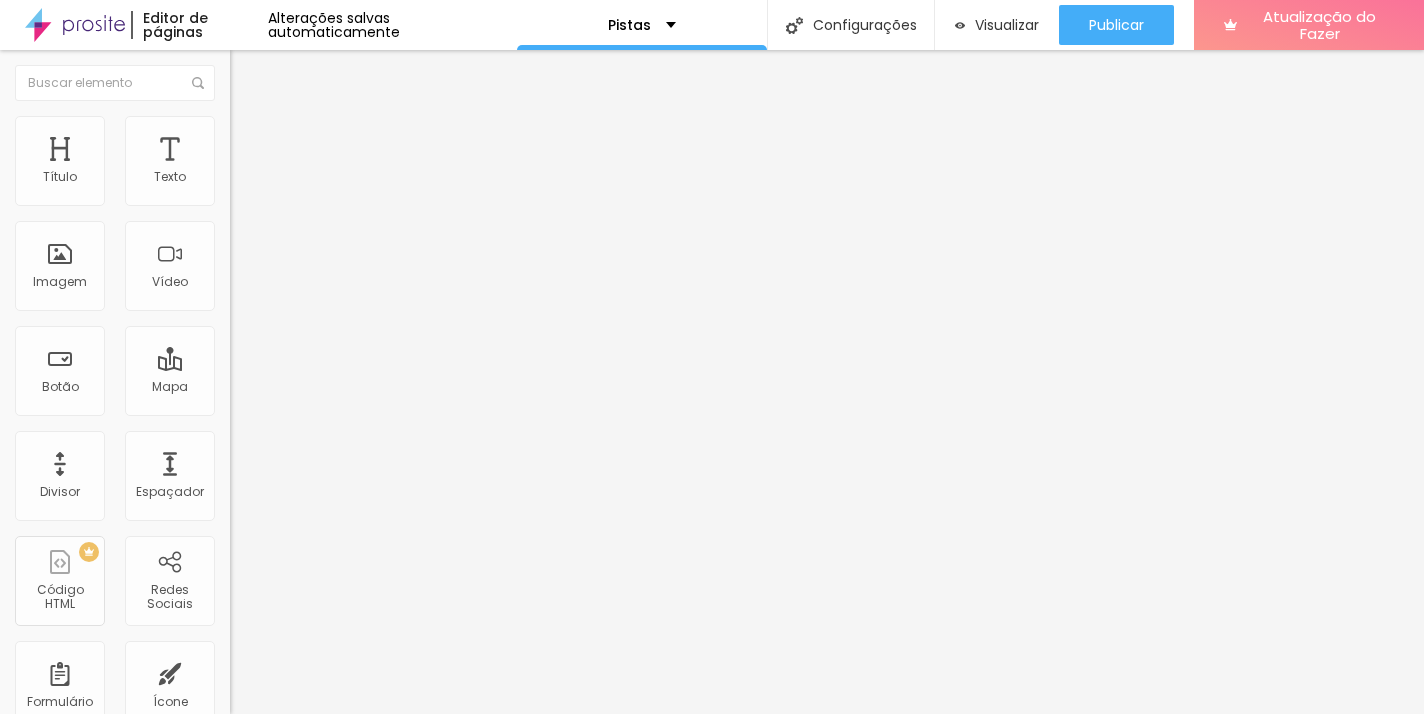 click on "Instagram" at bounding box center [33, 1091] 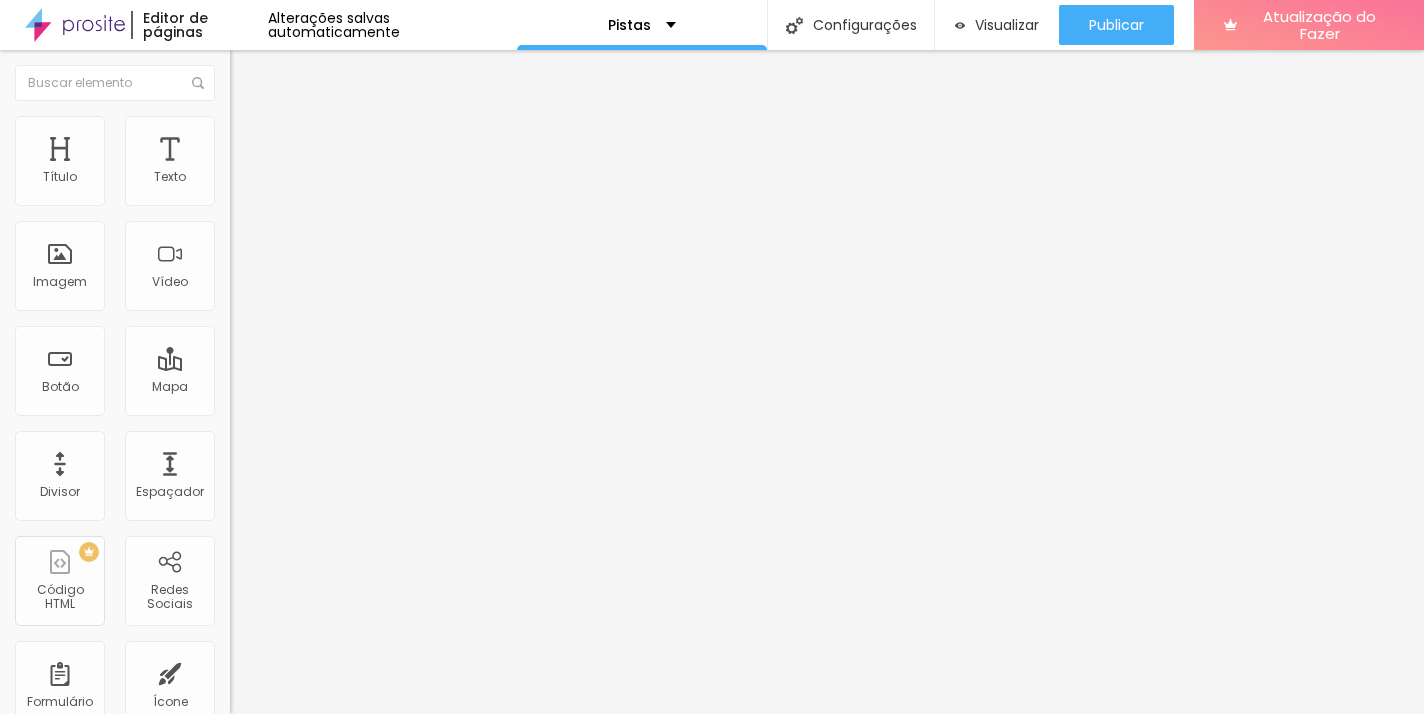 click on "Editar nulo Conteúdo Estilo Avançado Instagram Rede social Facebook Endereço URL https://https://www.instagram.com/fotoevideo_ranisouza/ Abrir em uma nova aba YouTube Rede social Instagram Endereço URL https://https://www.youtube.com/@fotoevideo_ranisouza Abrir em uma nova aba WhatsApp Rede social YouTube Endereço URL (47) 98872-9742 Abrir em uma nova aba + Adicionar Ícone Alinhamento" at bounding box center [345, 382] 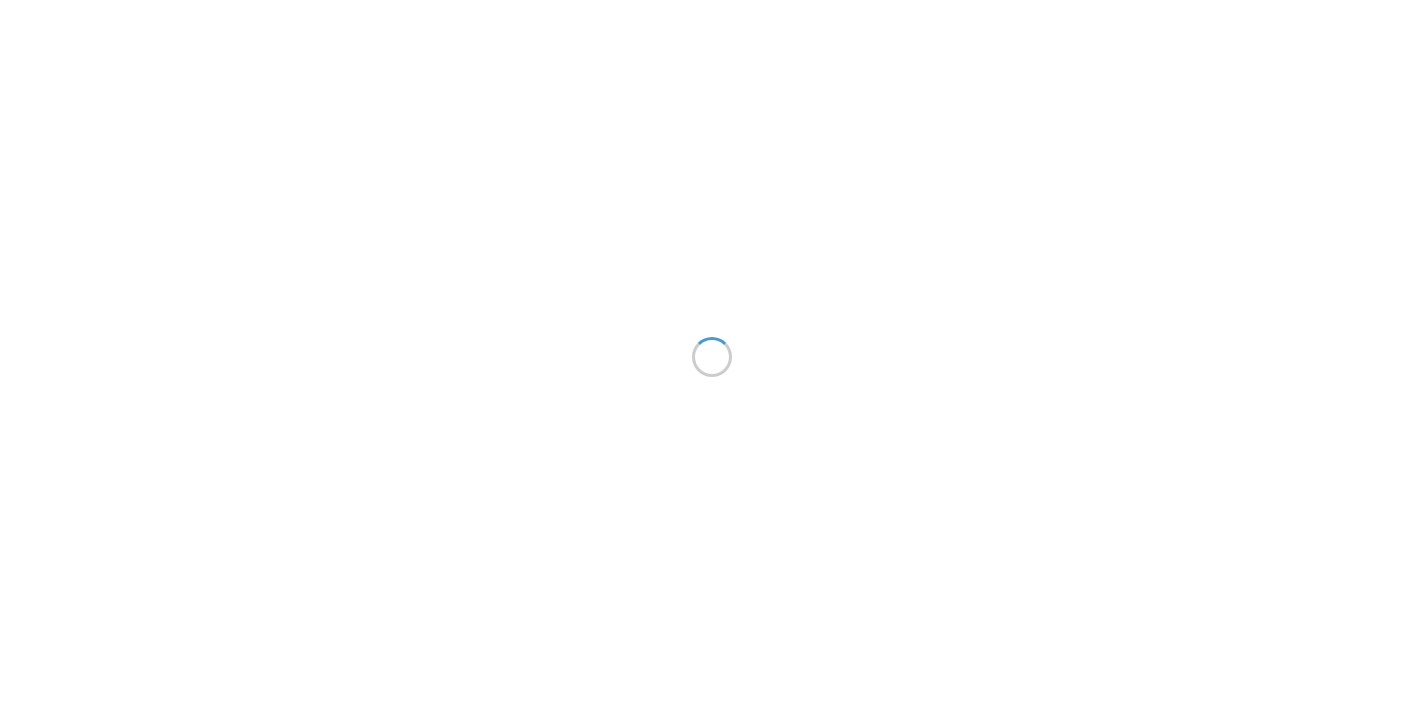 scroll, scrollTop: 0, scrollLeft: 0, axis: both 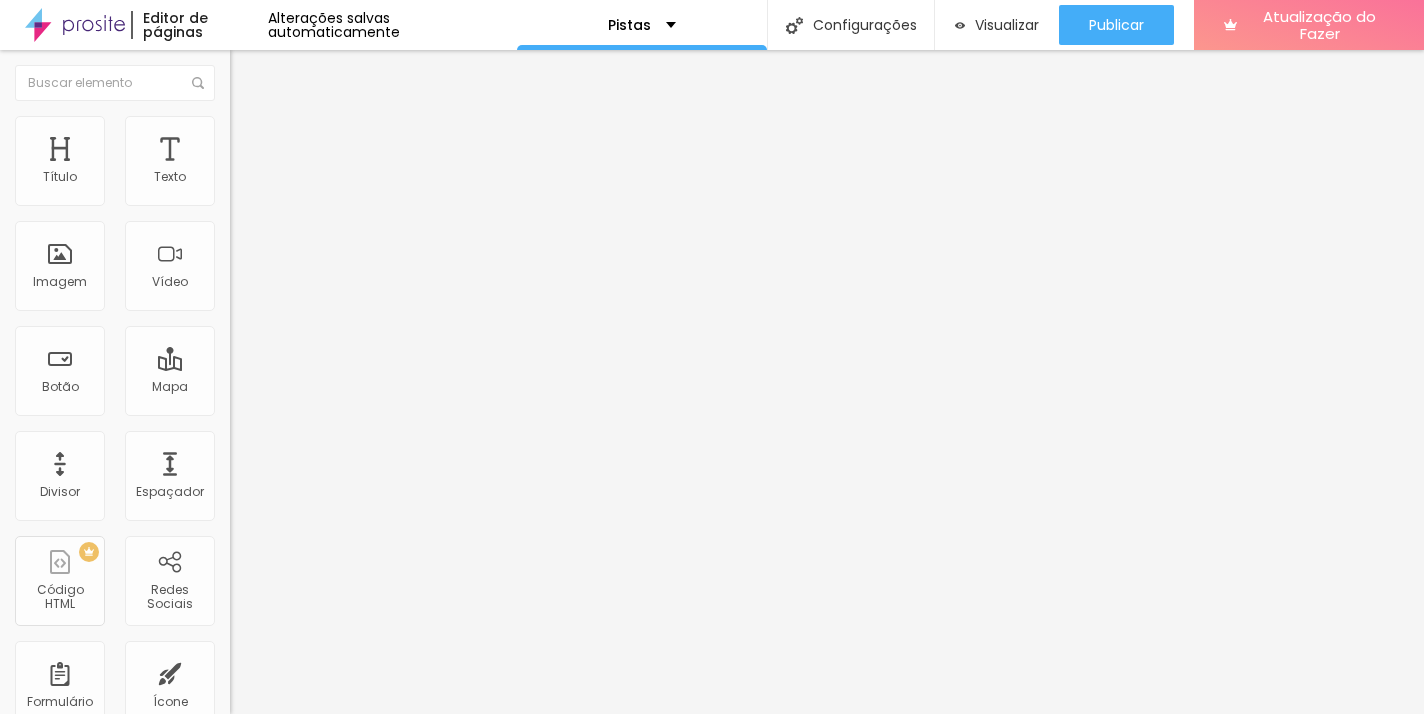 click on "Trocar imagem" at bounding box center (290, 163) 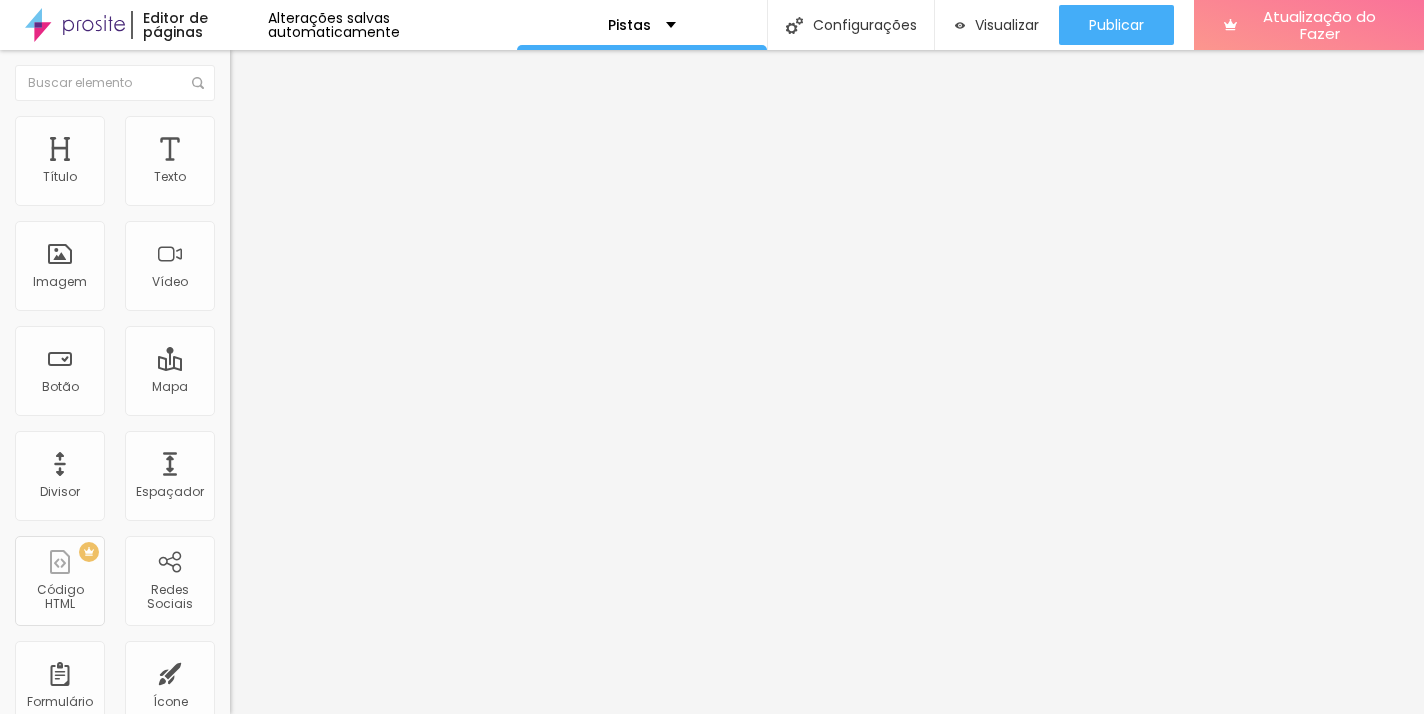 click on "Alboom [GEOGRAPHIC_DATA]" at bounding box center [350, 178] 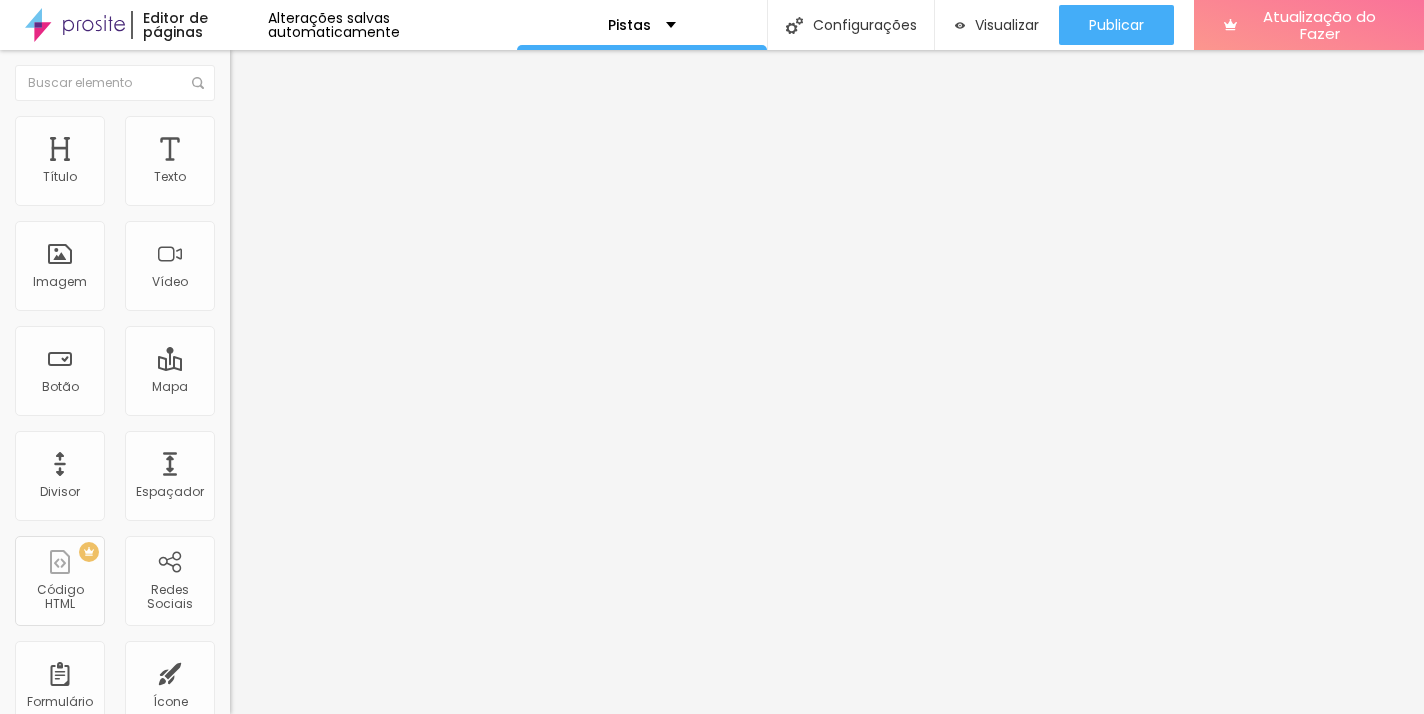 scroll, scrollTop: 0, scrollLeft: 28, axis: horizontal 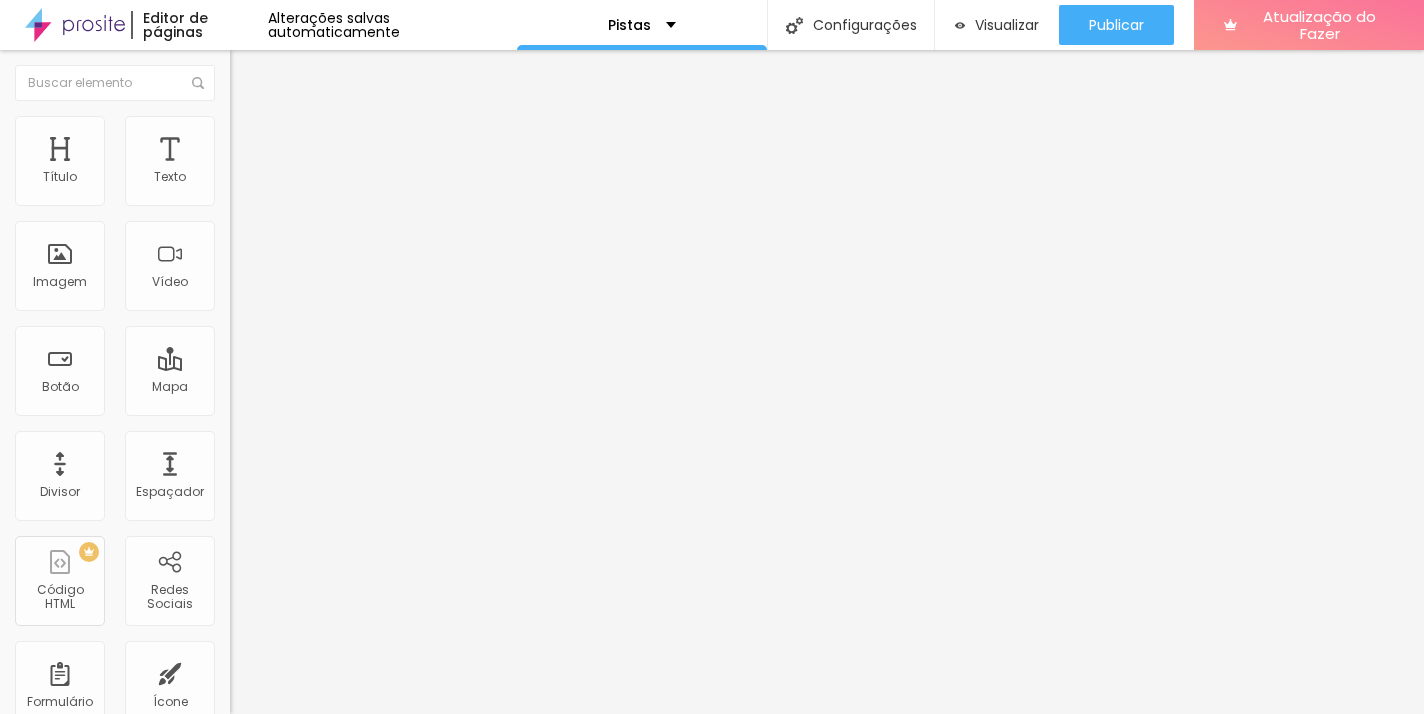 click on "[STREET_ADDRESS]" at bounding box center [350, 178] 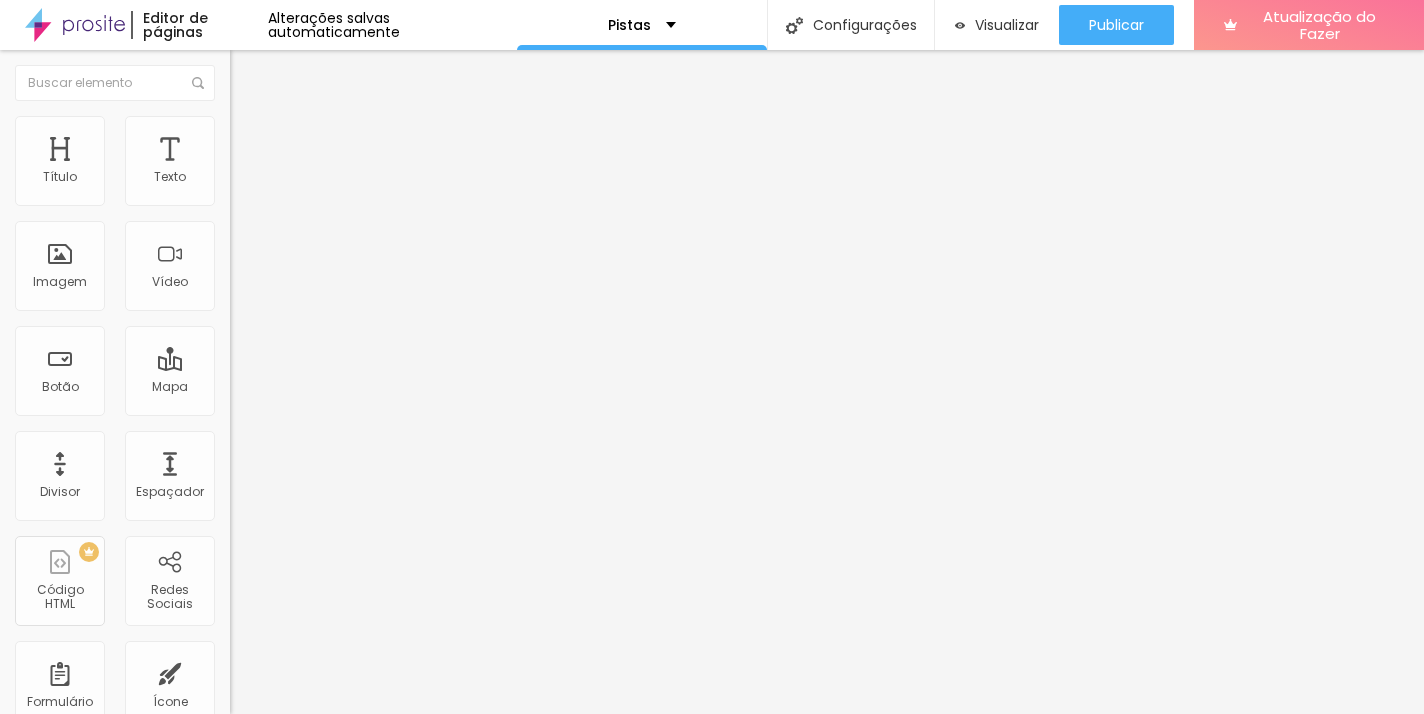 scroll, scrollTop: 0, scrollLeft: 119, axis: horizontal 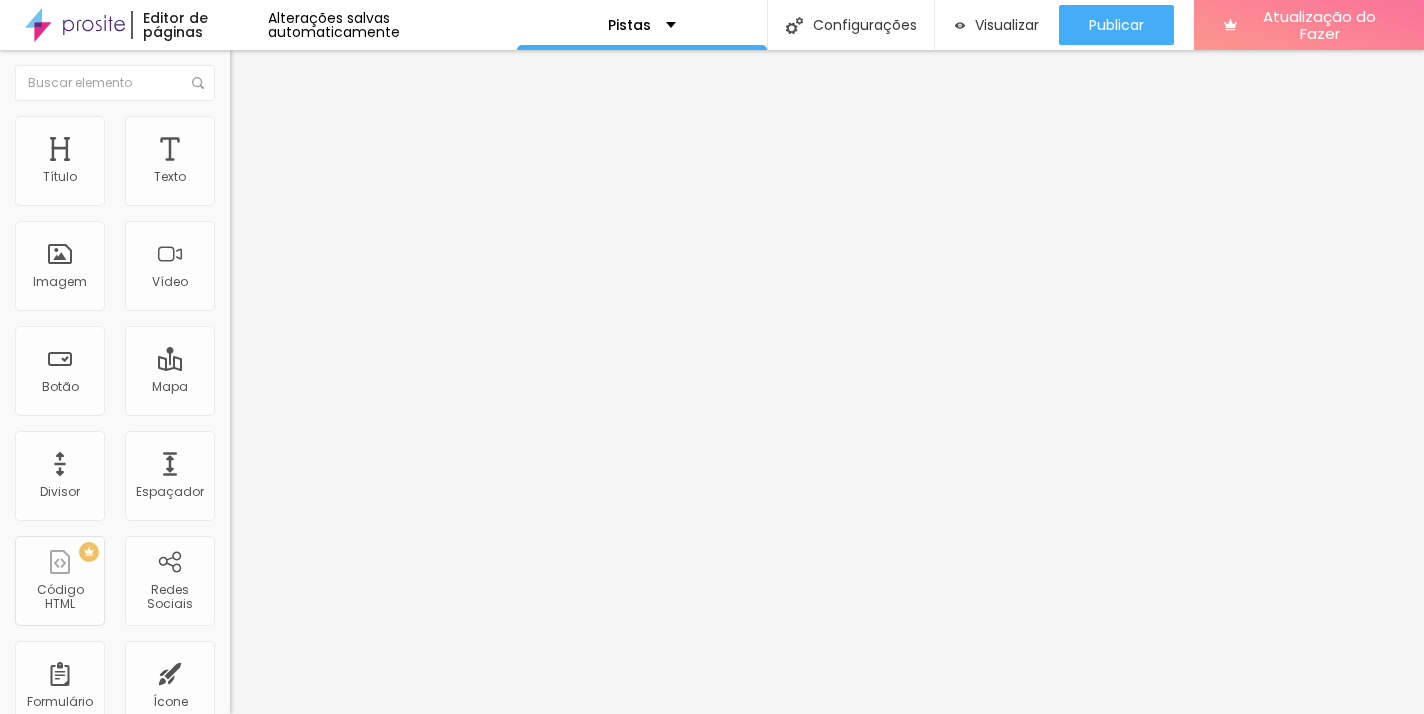 click on "[STREET_ADDRESS]" at bounding box center (350, 178) 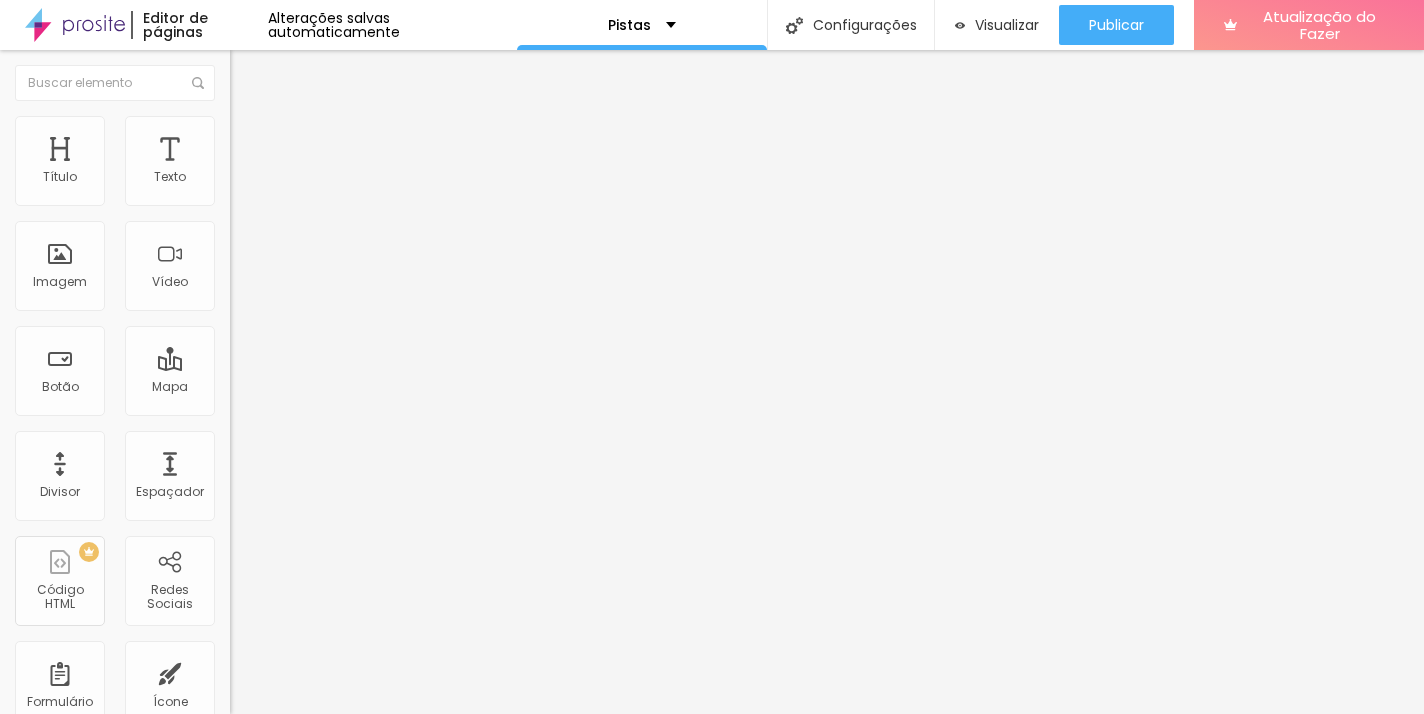 type on "[STREET_ADDRESS]" 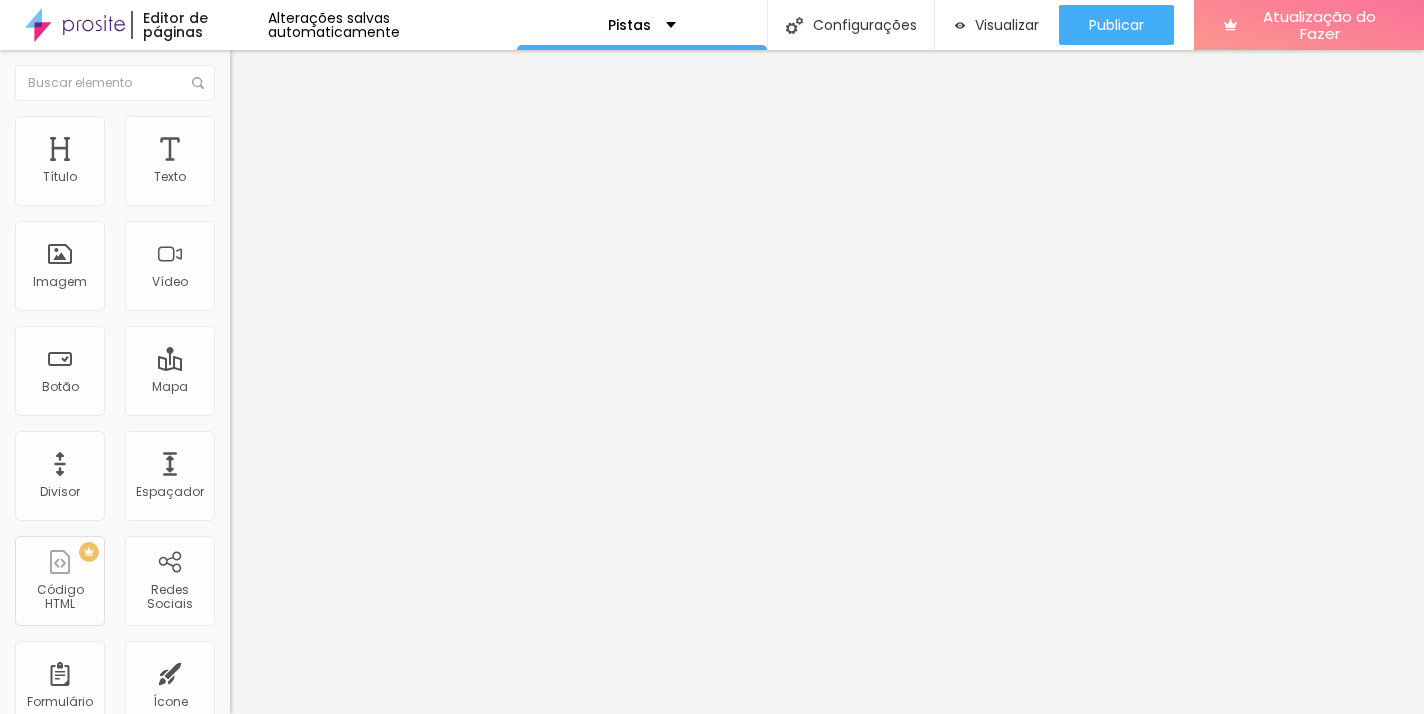 click on "[STREET_ADDRESS]" at bounding box center (350, 178) 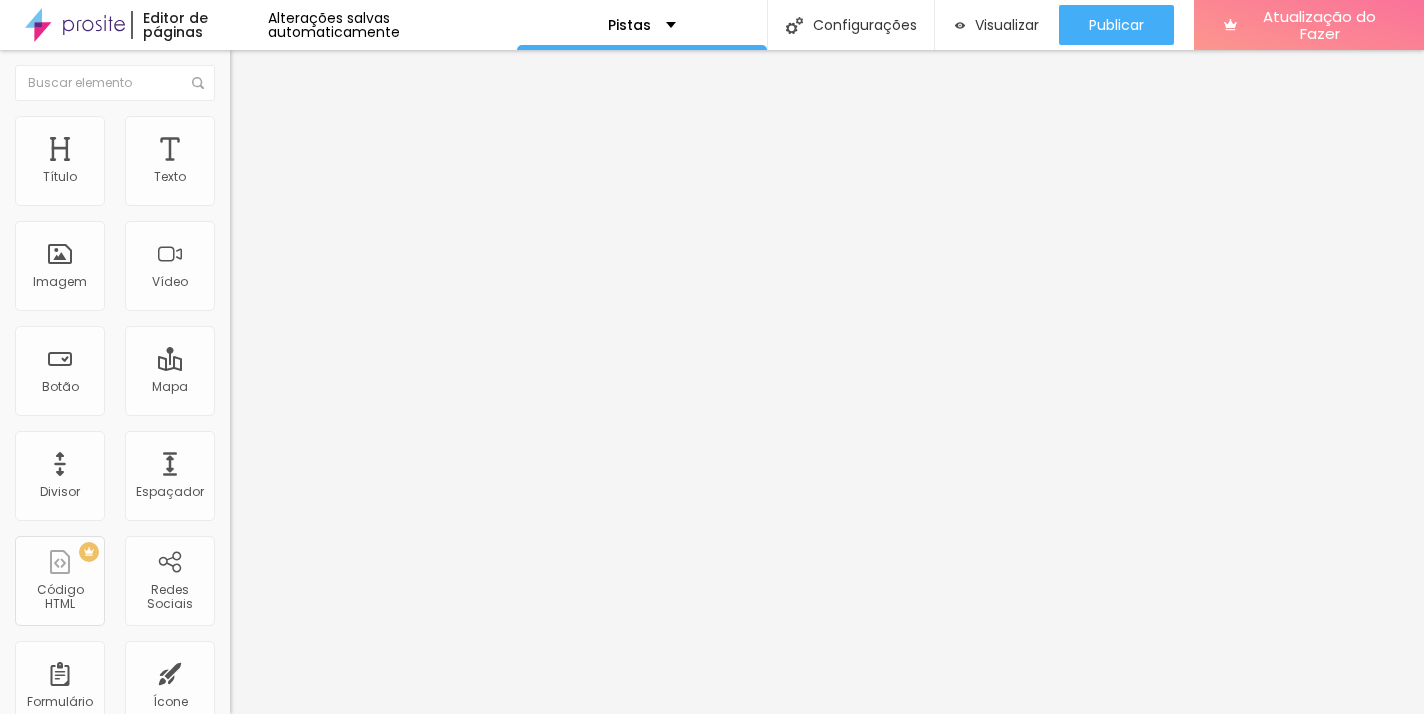 scroll, scrollTop: 0, scrollLeft: 0, axis: both 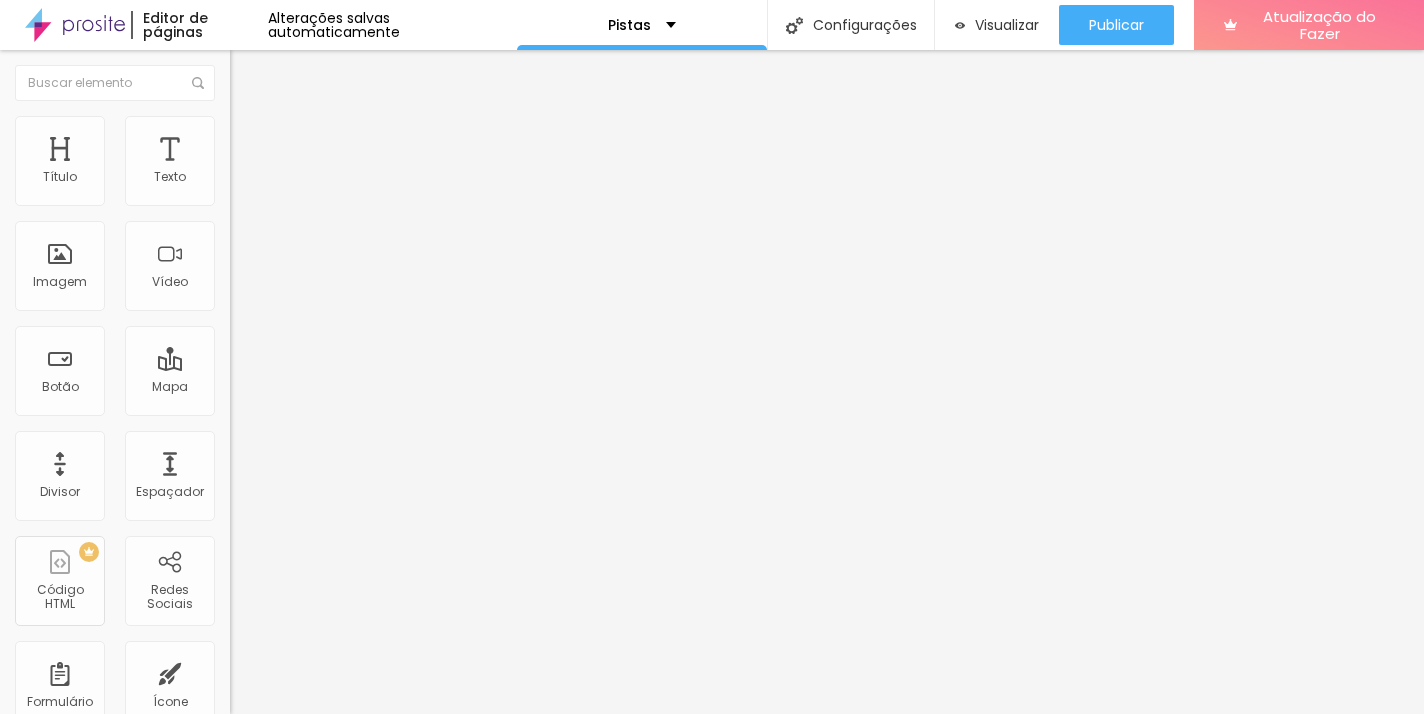click on "Editar nulo Conteúdo Estilo Avançado Endereço [STREET_ADDRESS][GEOGRAPHIC_DATA]" at bounding box center [345, 382] 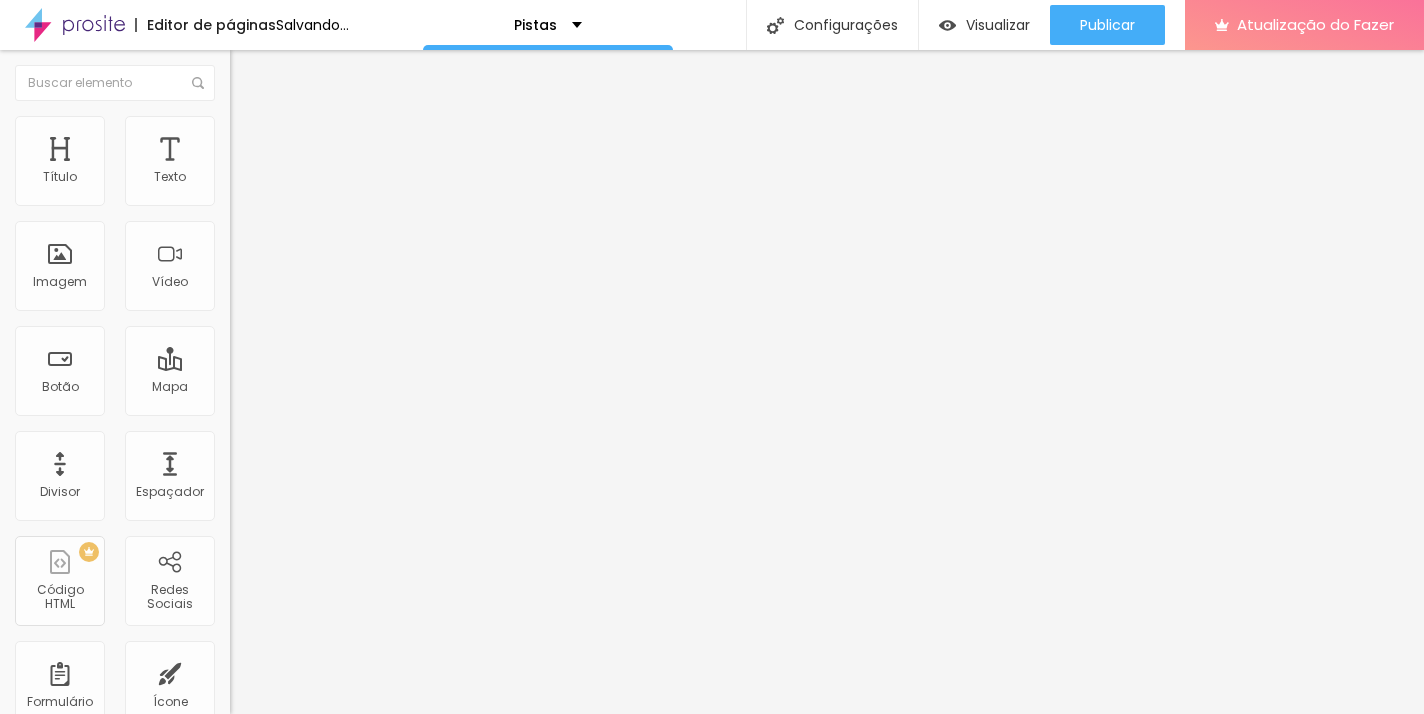 scroll, scrollTop: 0, scrollLeft: 0, axis: both 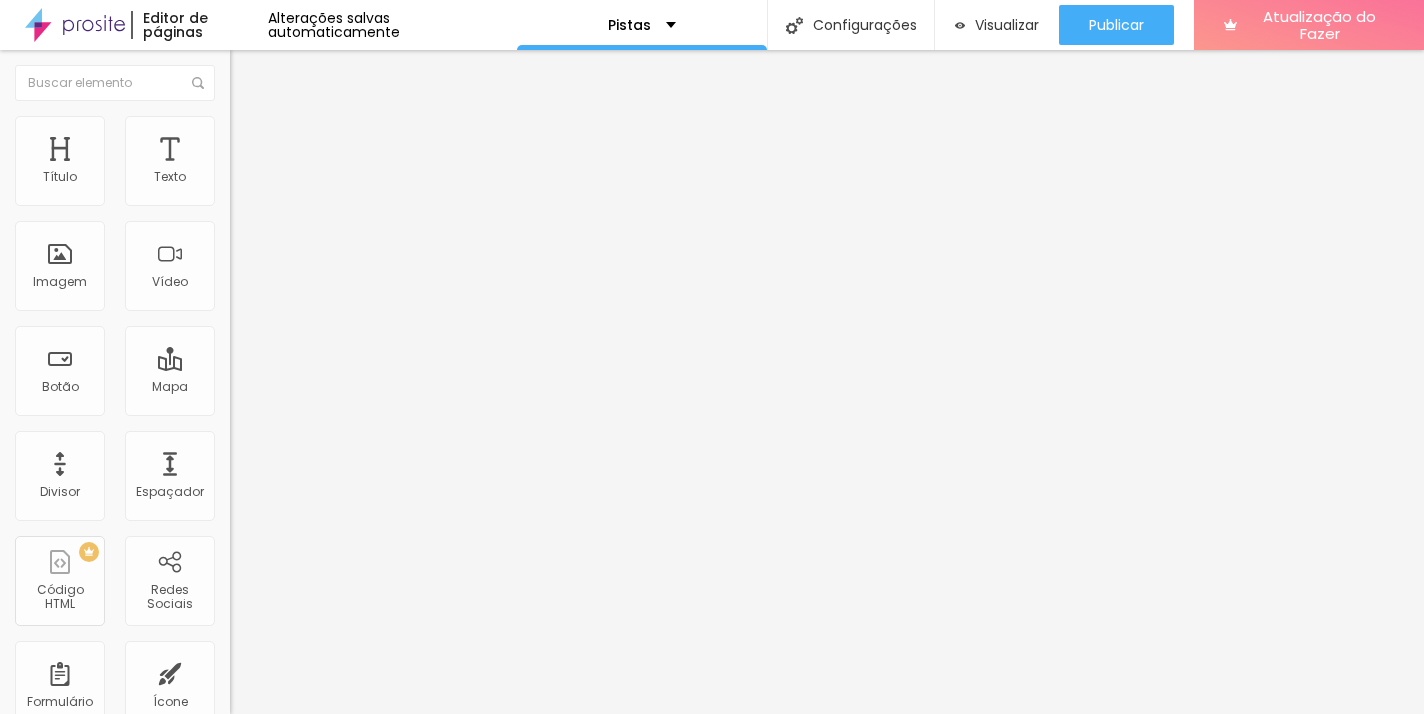 type on "[STREET_ADDRESS]" 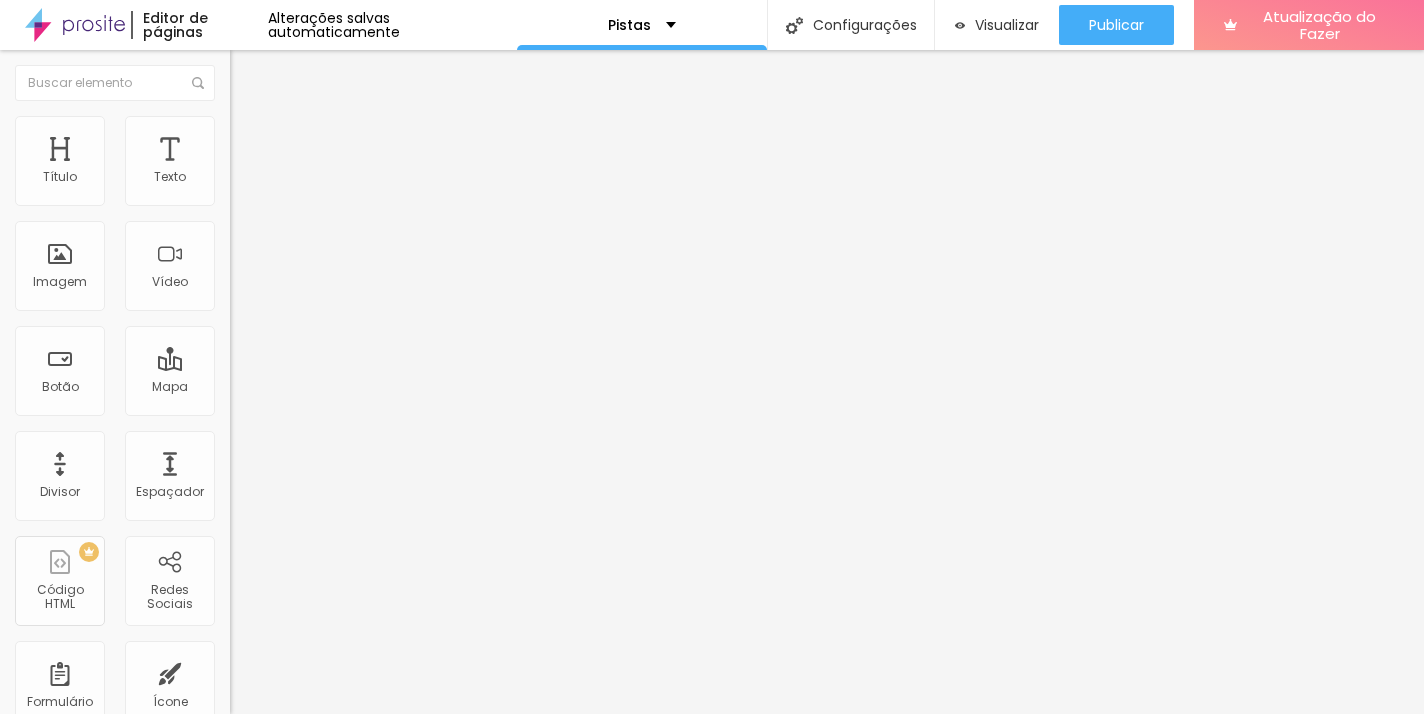 click on "Editar nulo Conteúdo Estilo Avançado Endereço [STREET_ADDRESS][GEOGRAPHIC_DATA]" at bounding box center [345, 382] 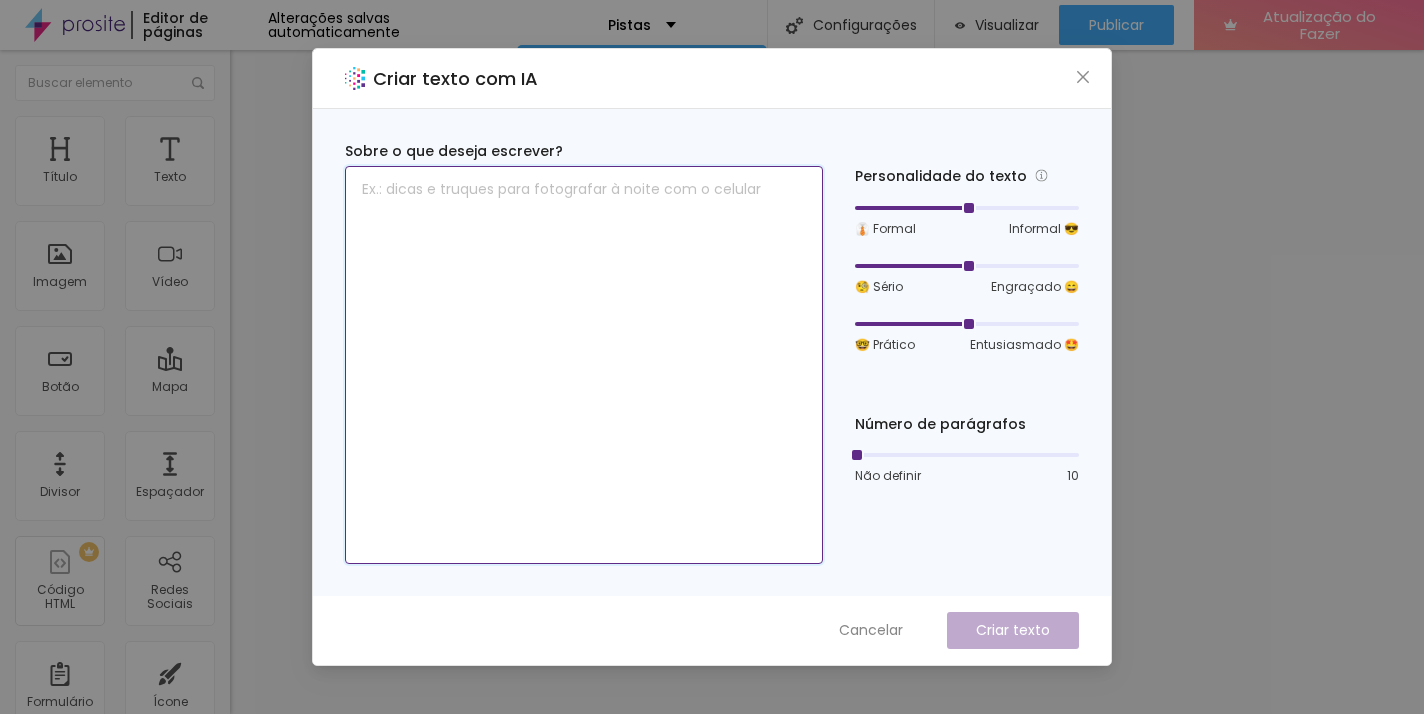 click at bounding box center (584, 365) 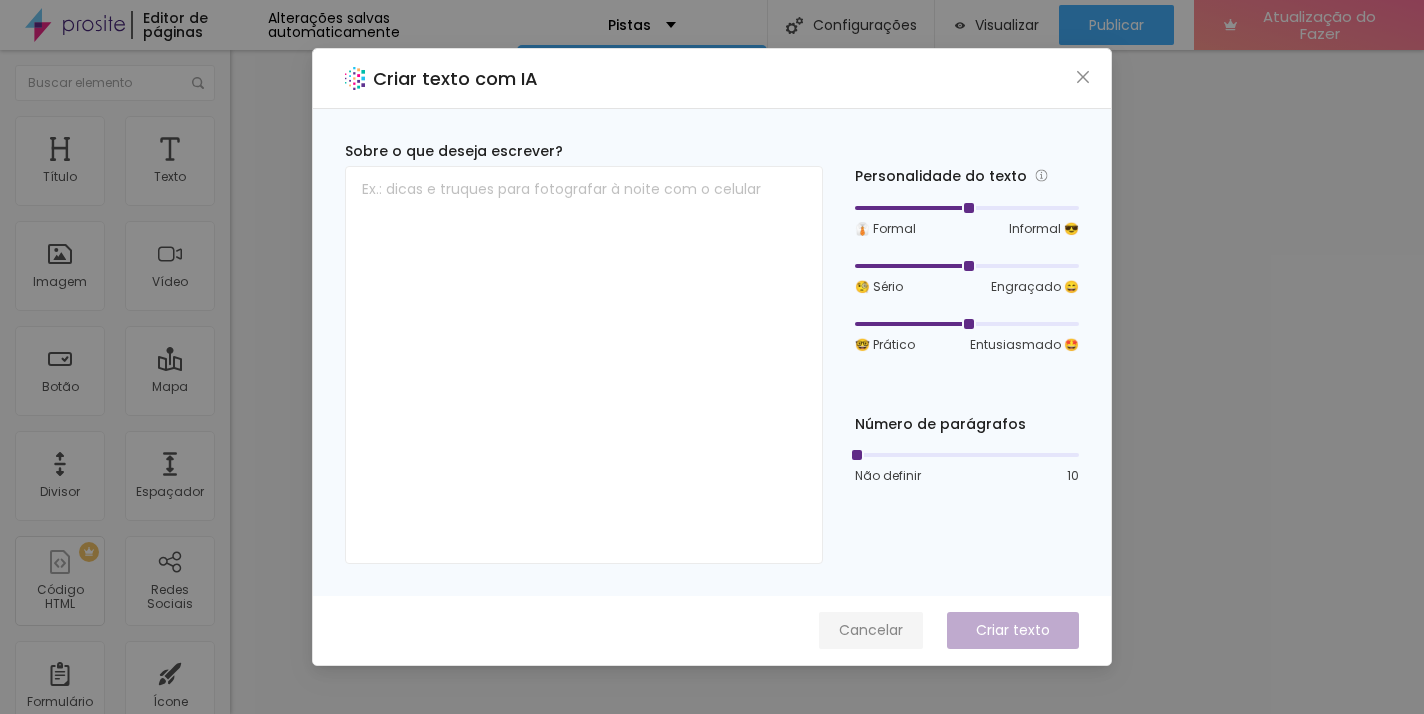 click on "Cancelar" at bounding box center (871, 630) 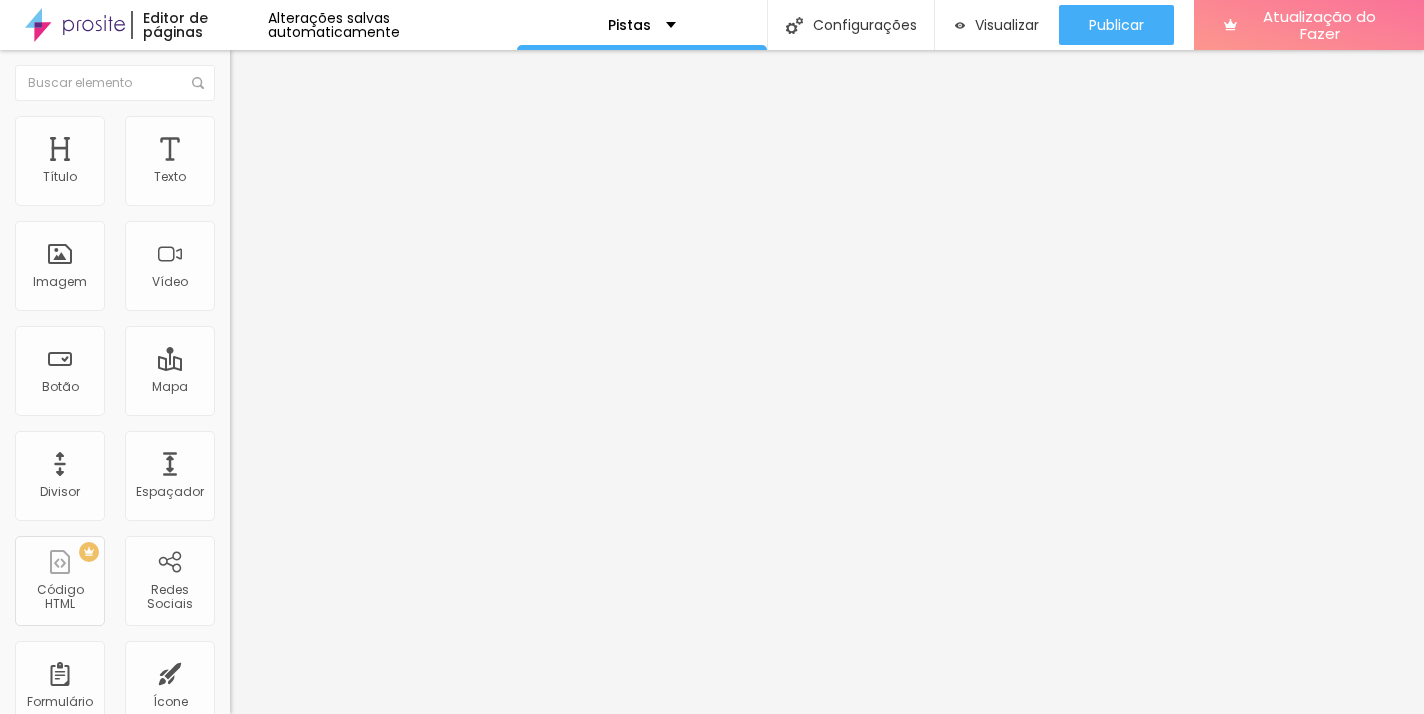 click at bounding box center (236, 208) 